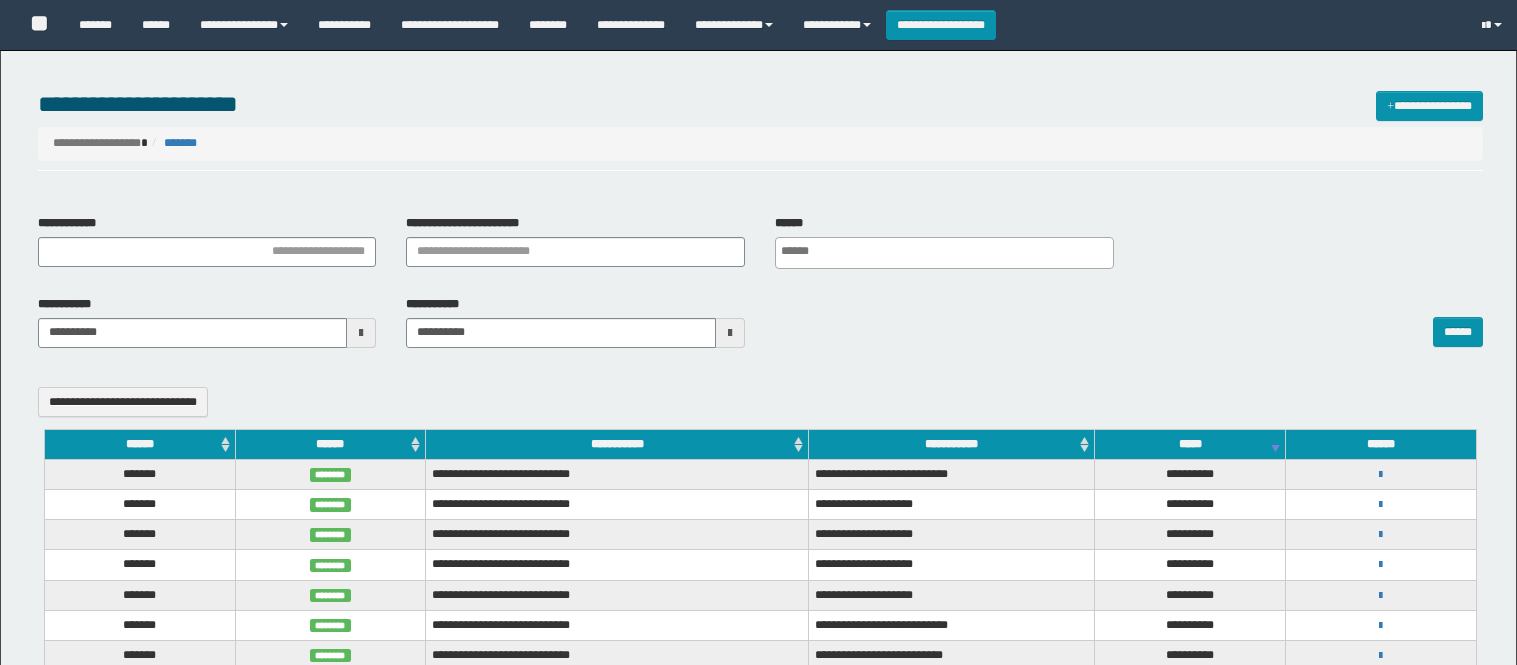 select 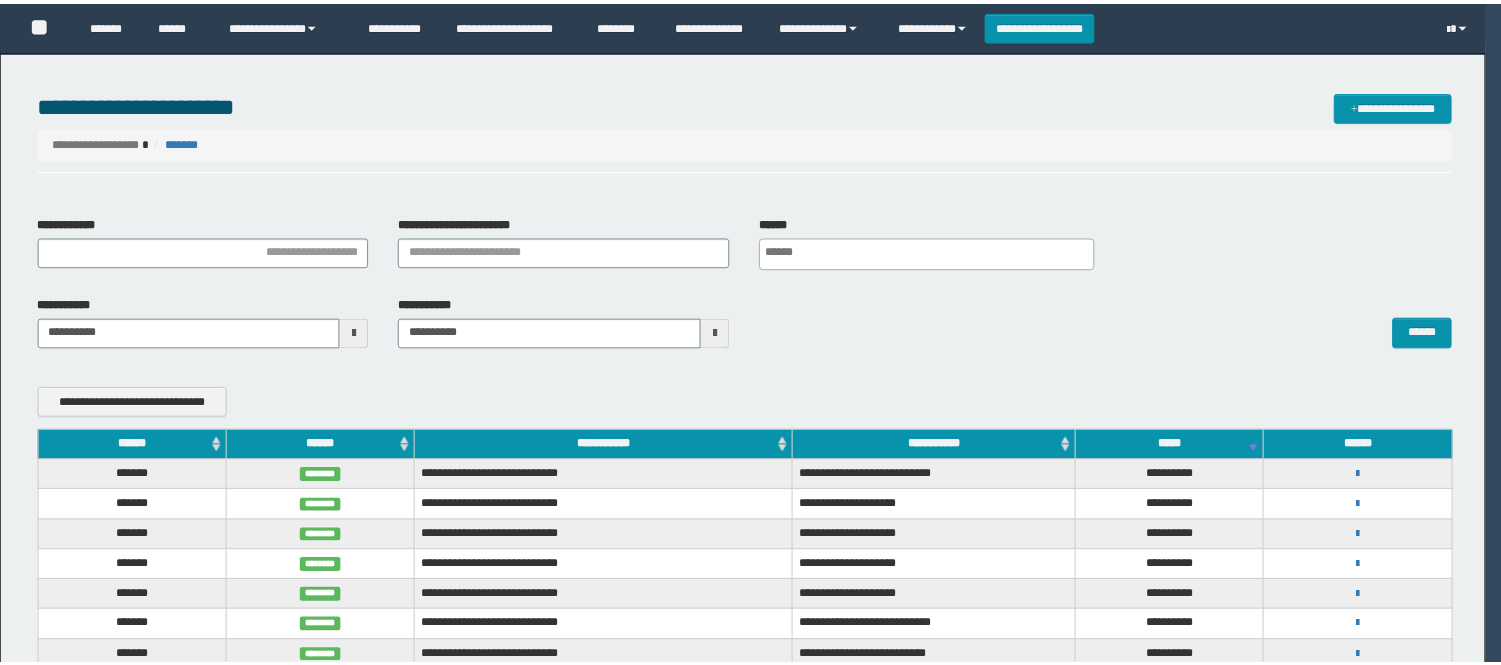 scroll, scrollTop: 0, scrollLeft: 0, axis: both 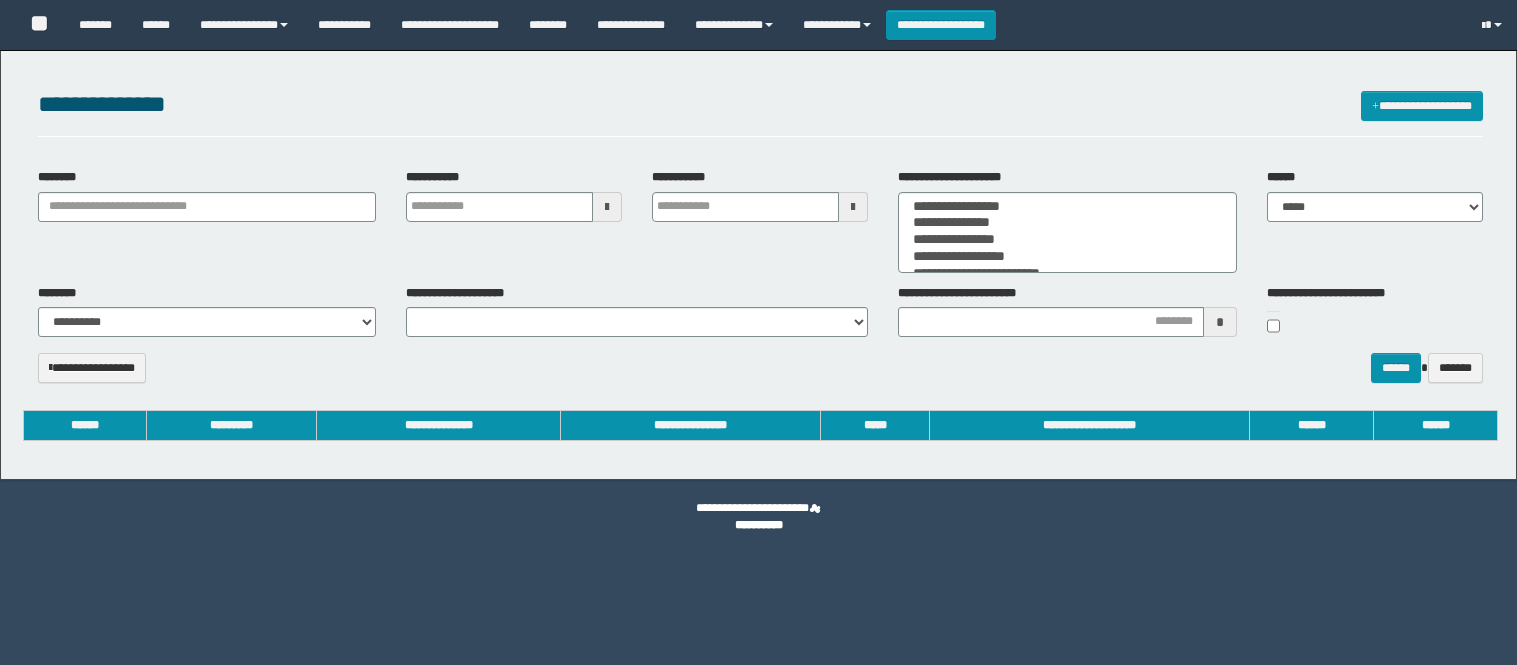 select 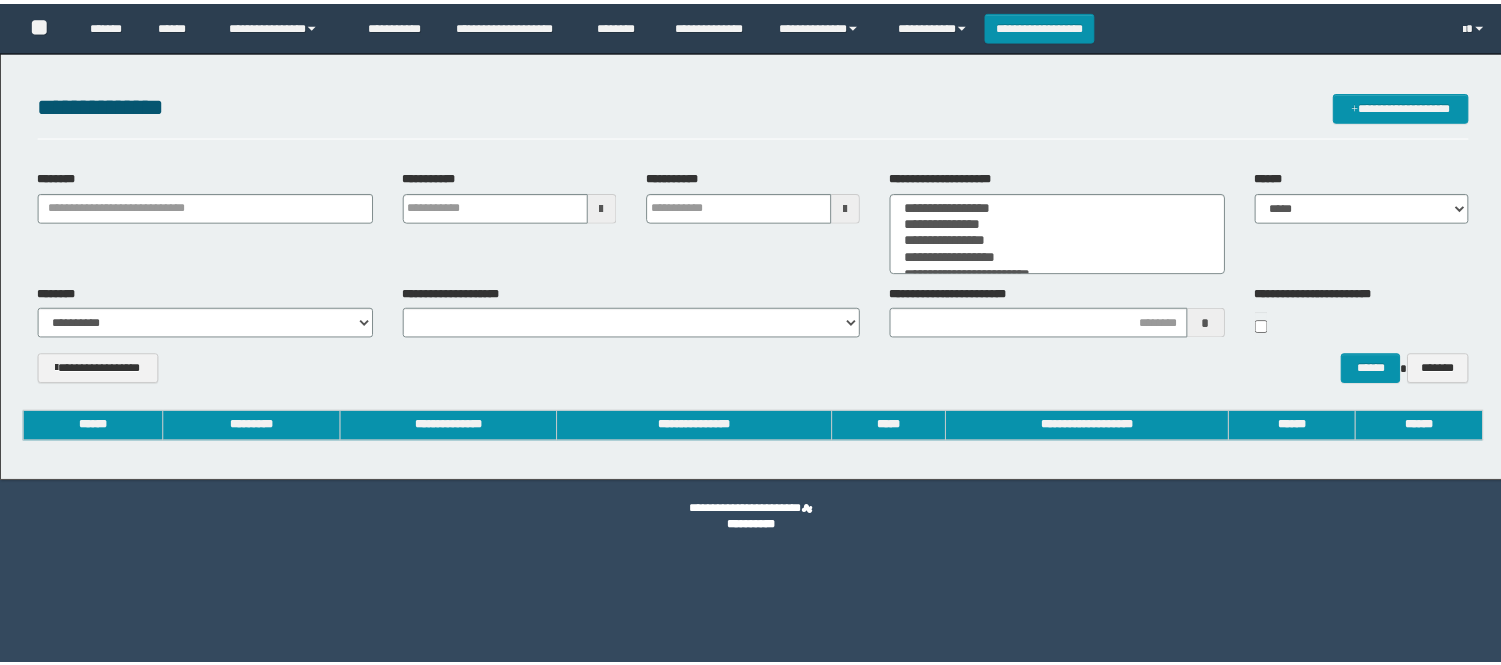 scroll, scrollTop: 0, scrollLeft: 0, axis: both 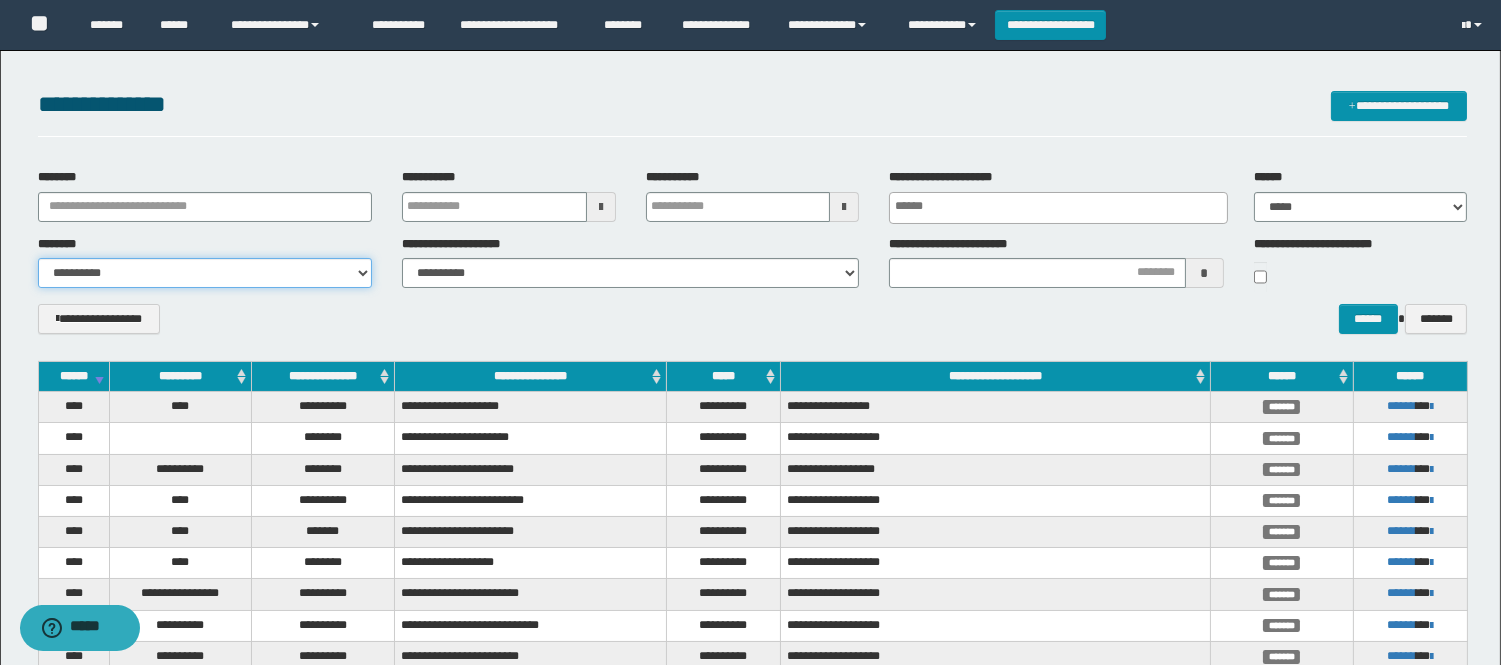 click on "**********" at bounding box center (205, 273) 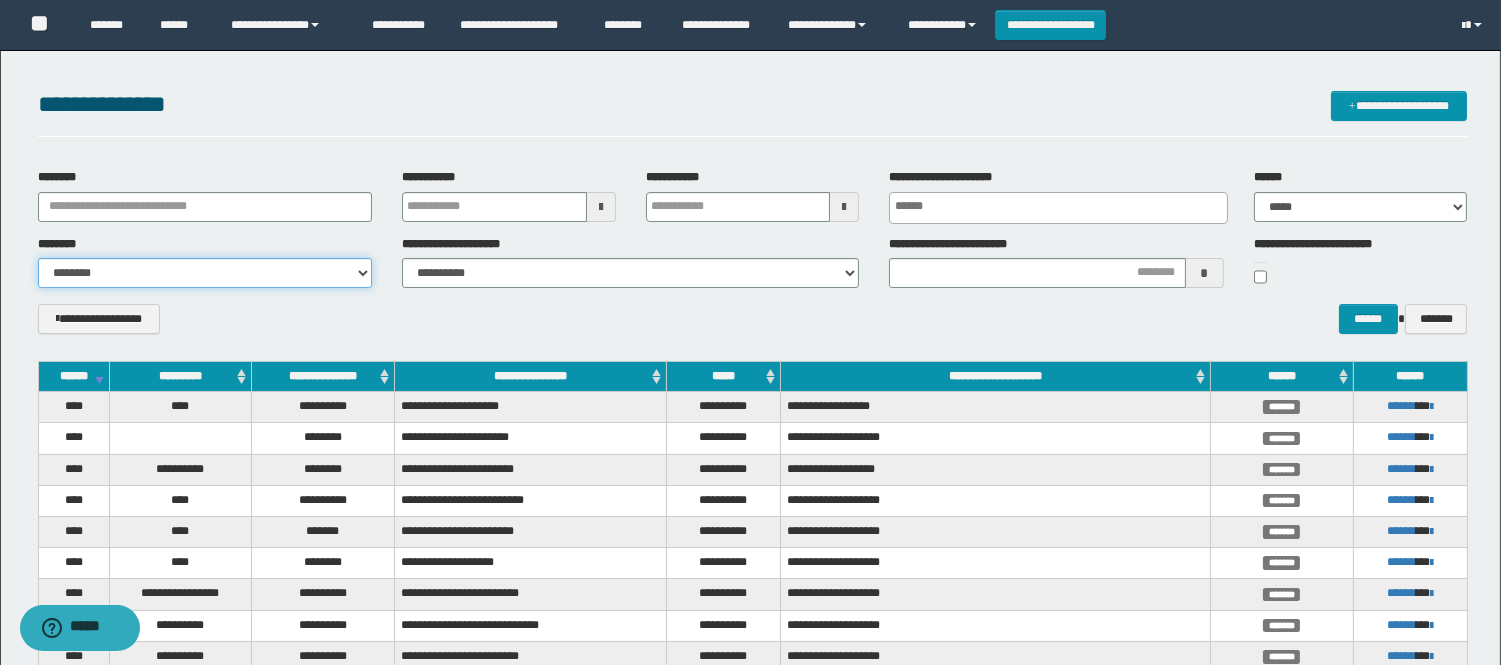click on "**********" at bounding box center [205, 273] 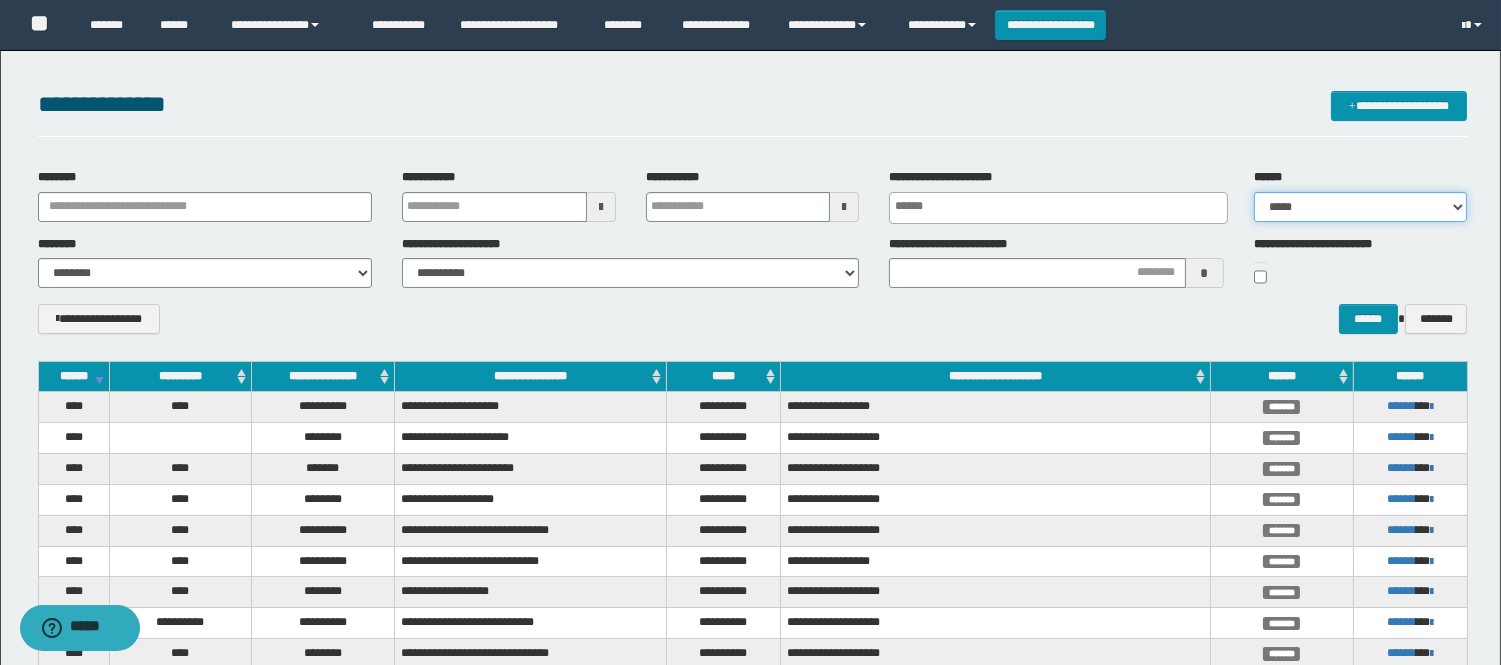 click on "*****
*******
*******
*******
*********" at bounding box center [1360, 207] 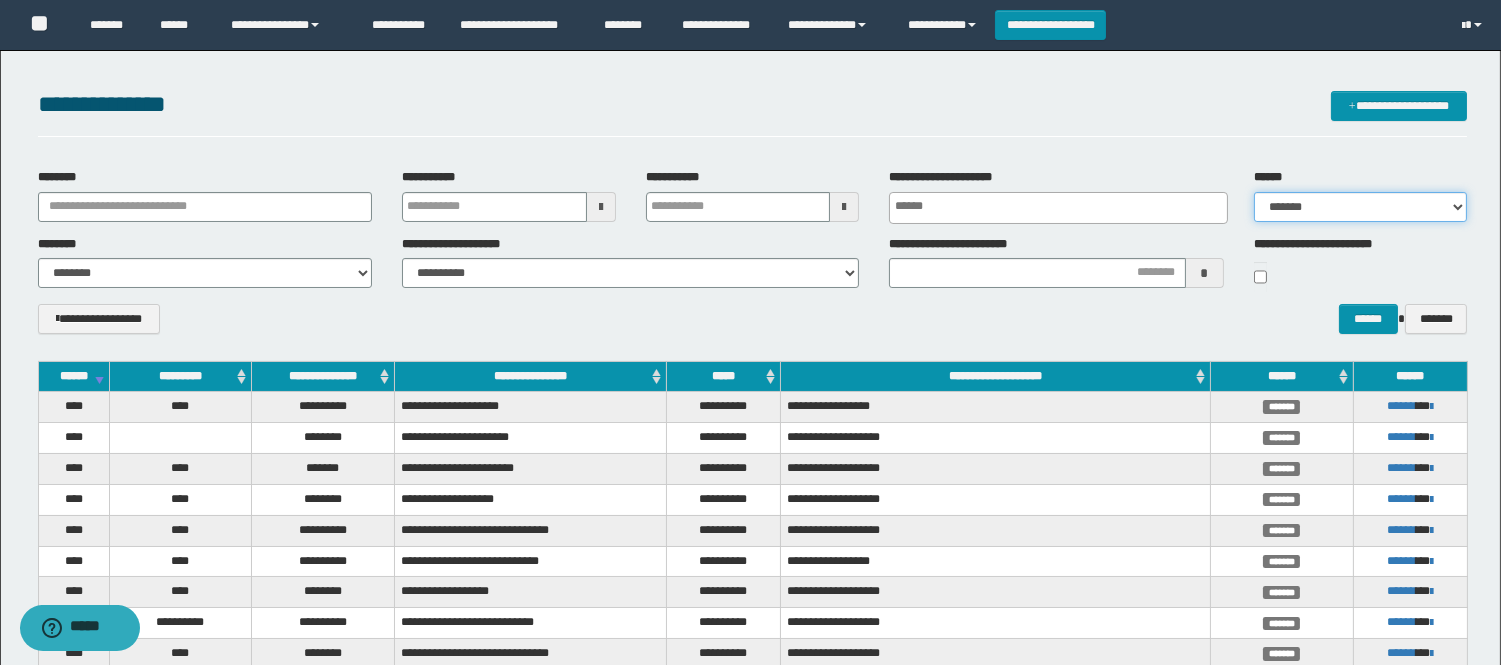 click on "*****
*******
*******
*******
*********" at bounding box center (1360, 207) 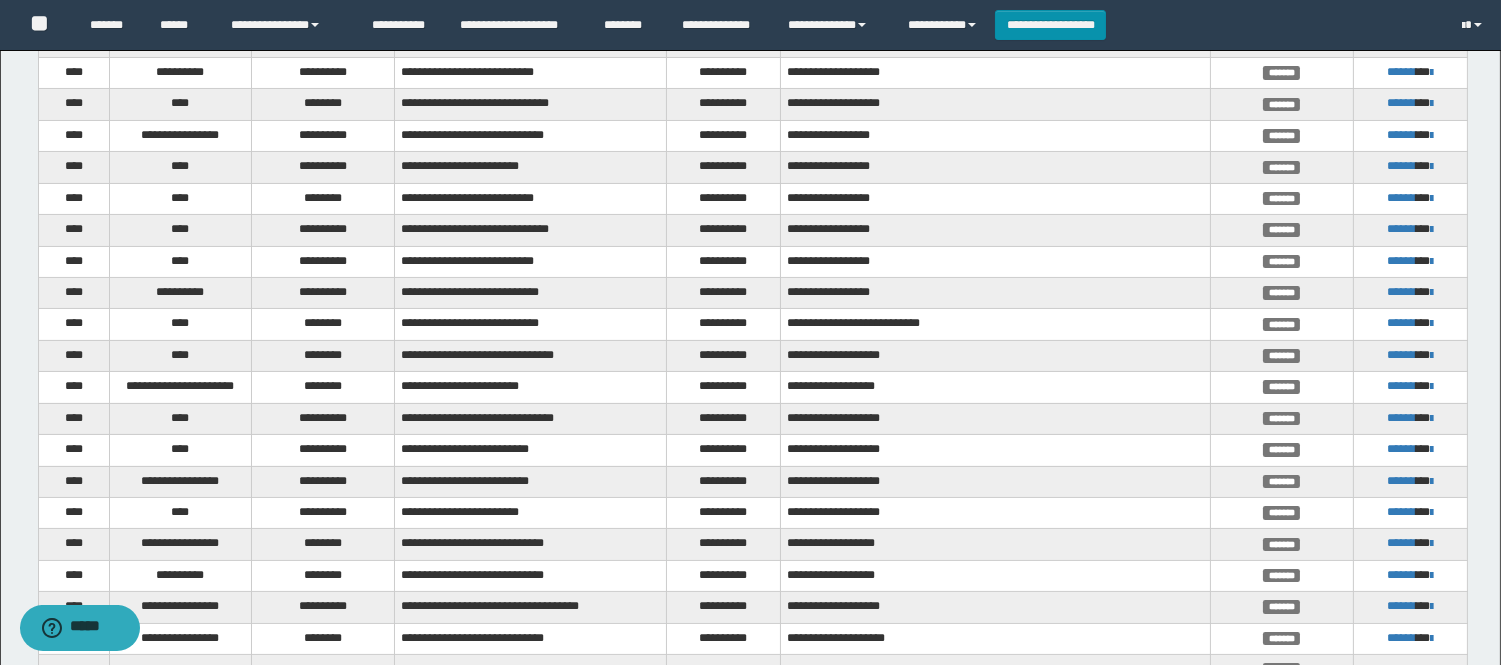 scroll, scrollTop: 327, scrollLeft: 0, axis: vertical 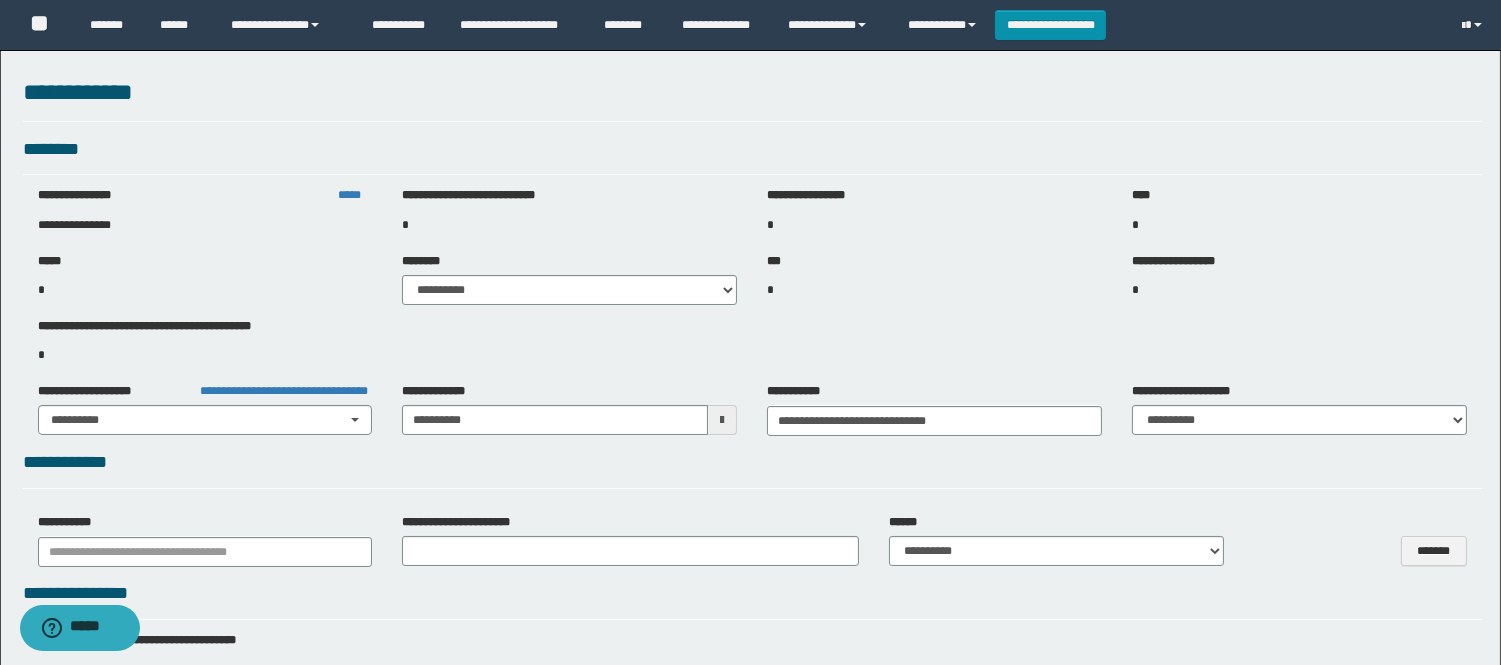 select on "***" 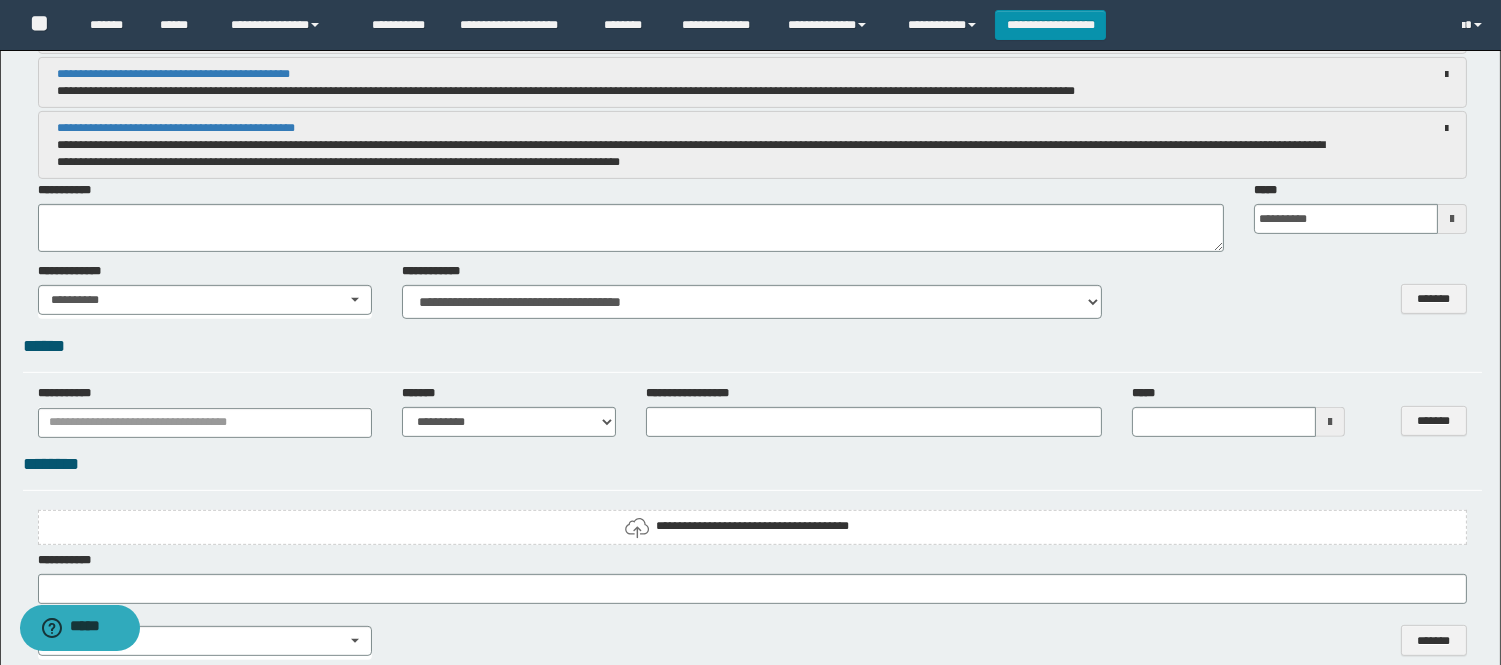 scroll, scrollTop: 1405, scrollLeft: 0, axis: vertical 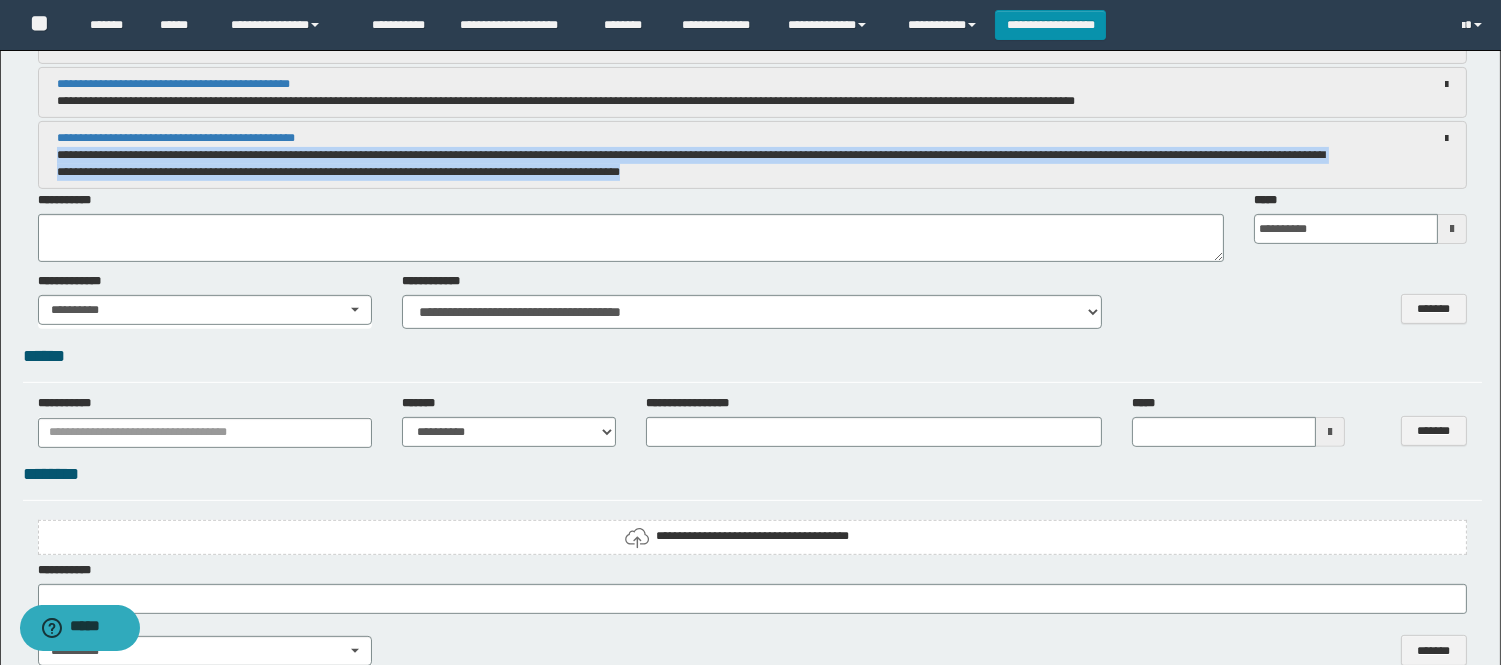 drag, startPoint x: 56, startPoint y: 160, endPoint x: 991, endPoint y: 172, distance: 935.077 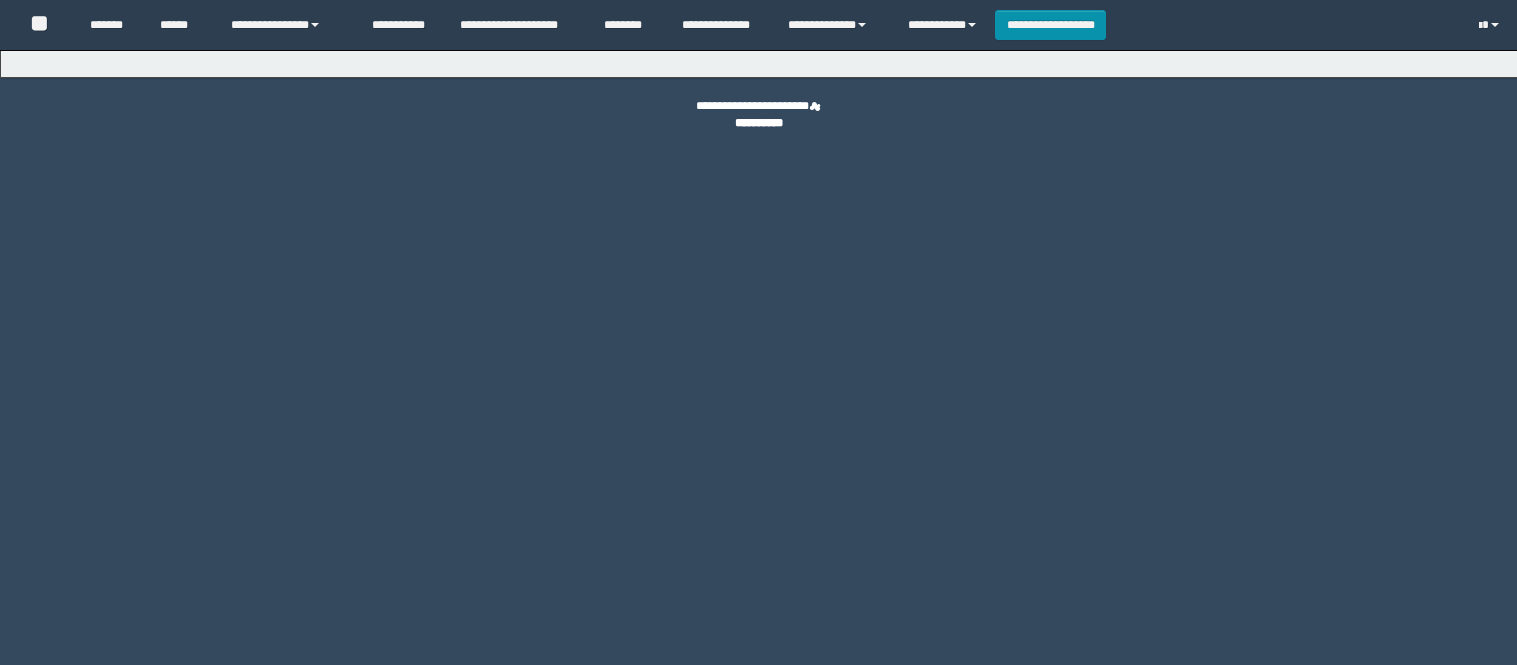 scroll, scrollTop: 0, scrollLeft: 0, axis: both 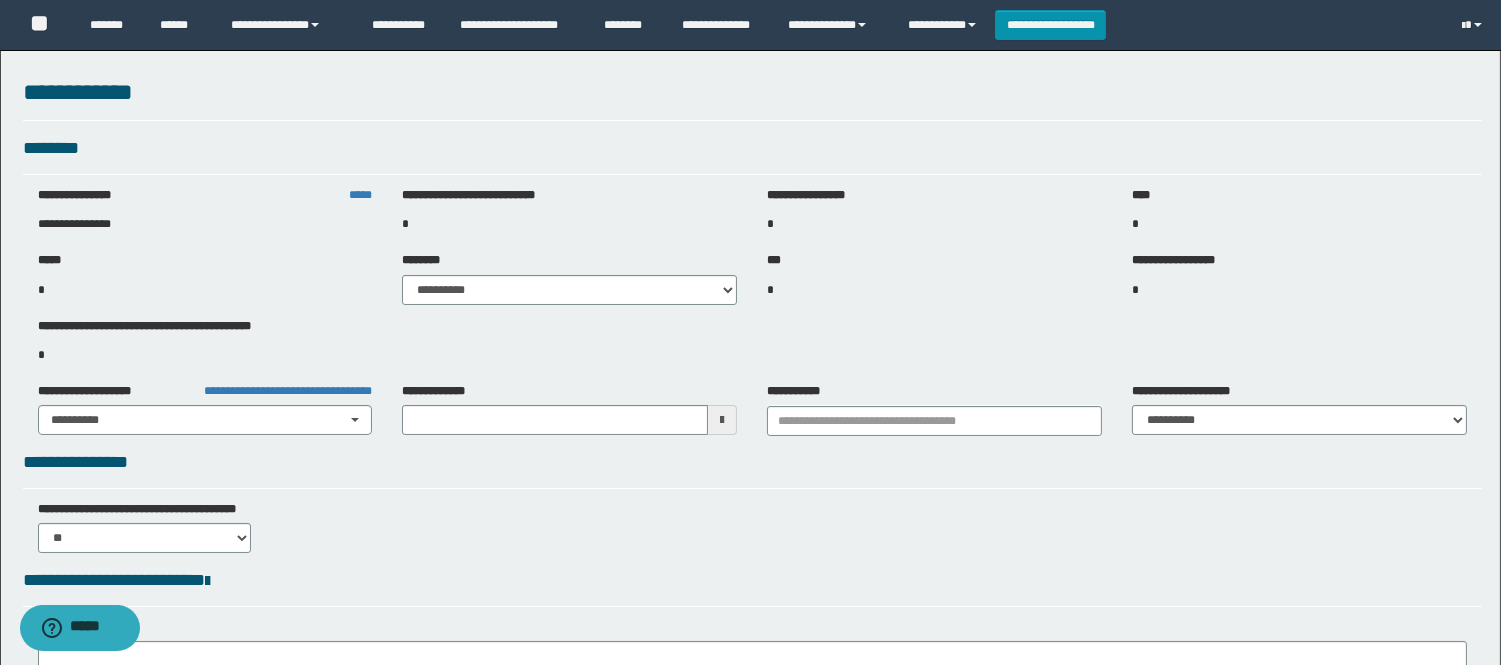 type on "**********" 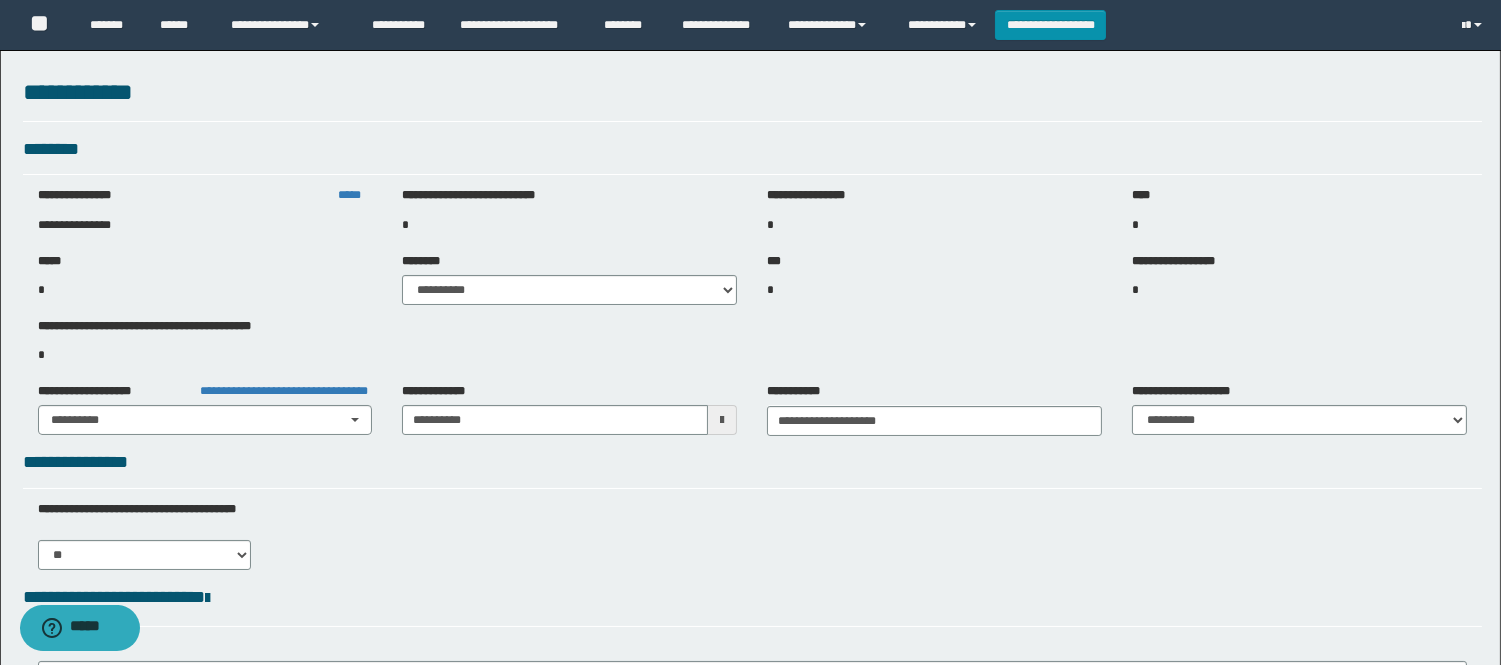 select on "***" 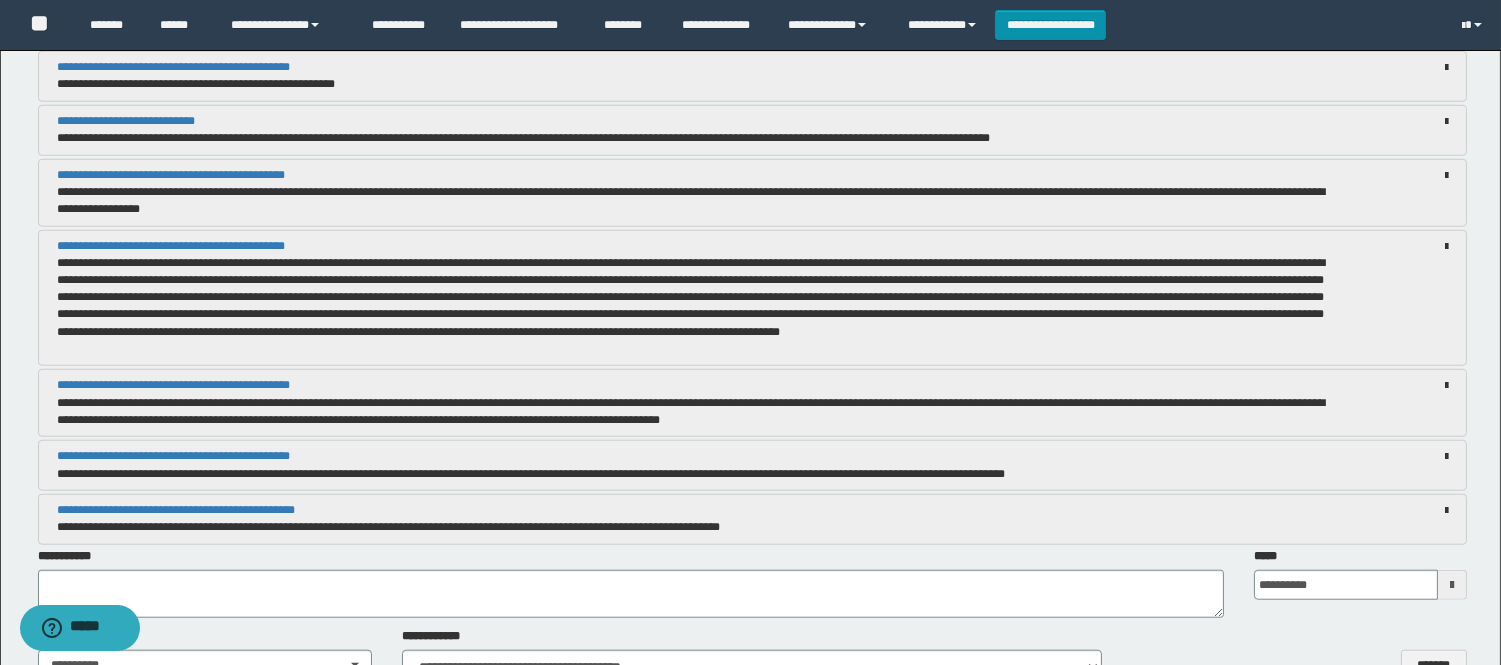 scroll, scrollTop: 3590, scrollLeft: 0, axis: vertical 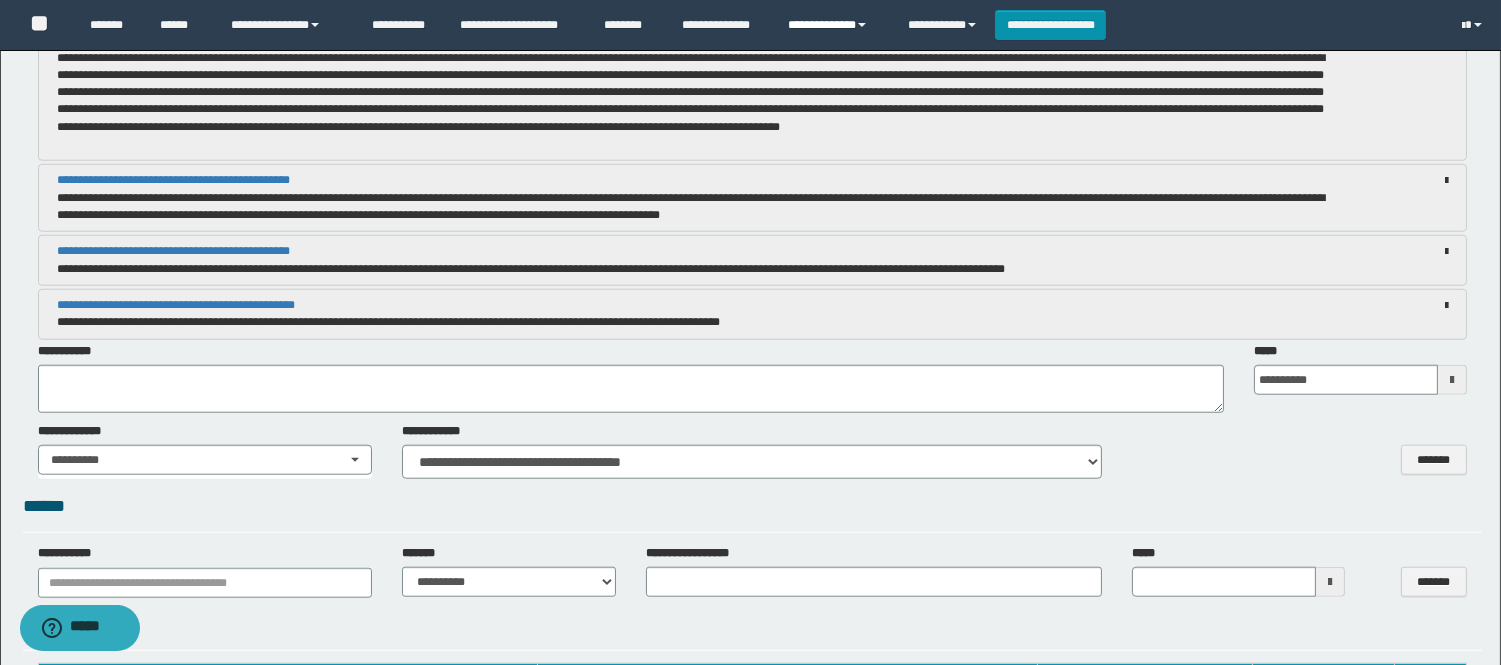 click on "**********" at bounding box center [833, 25] 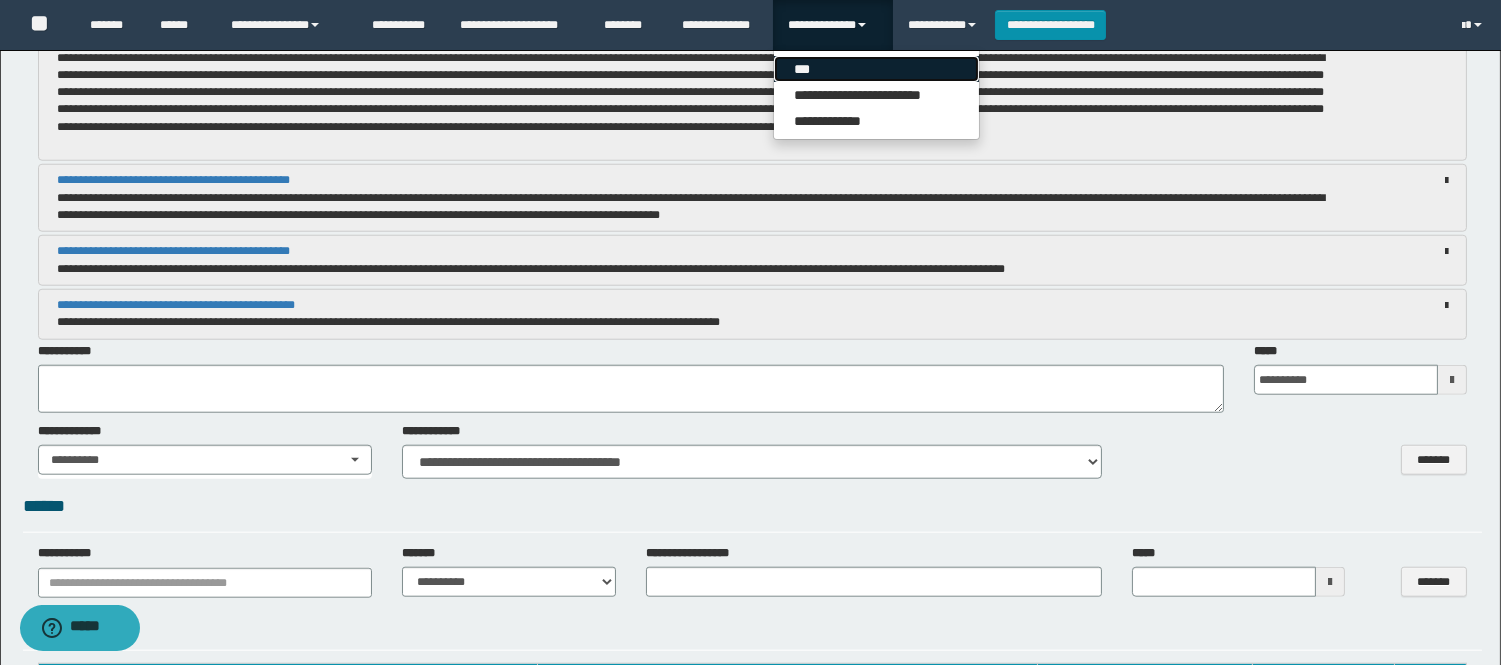 click on "***" at bounding box center (876, 69) 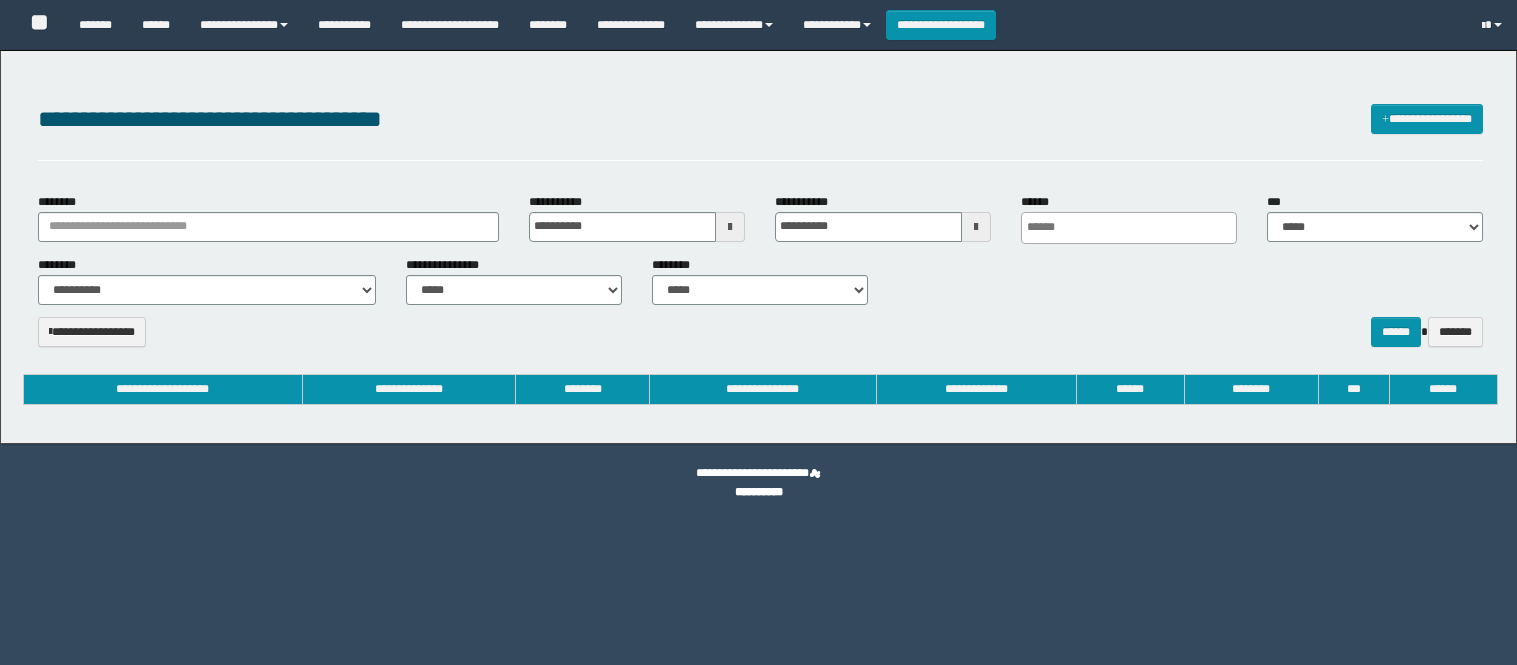 select 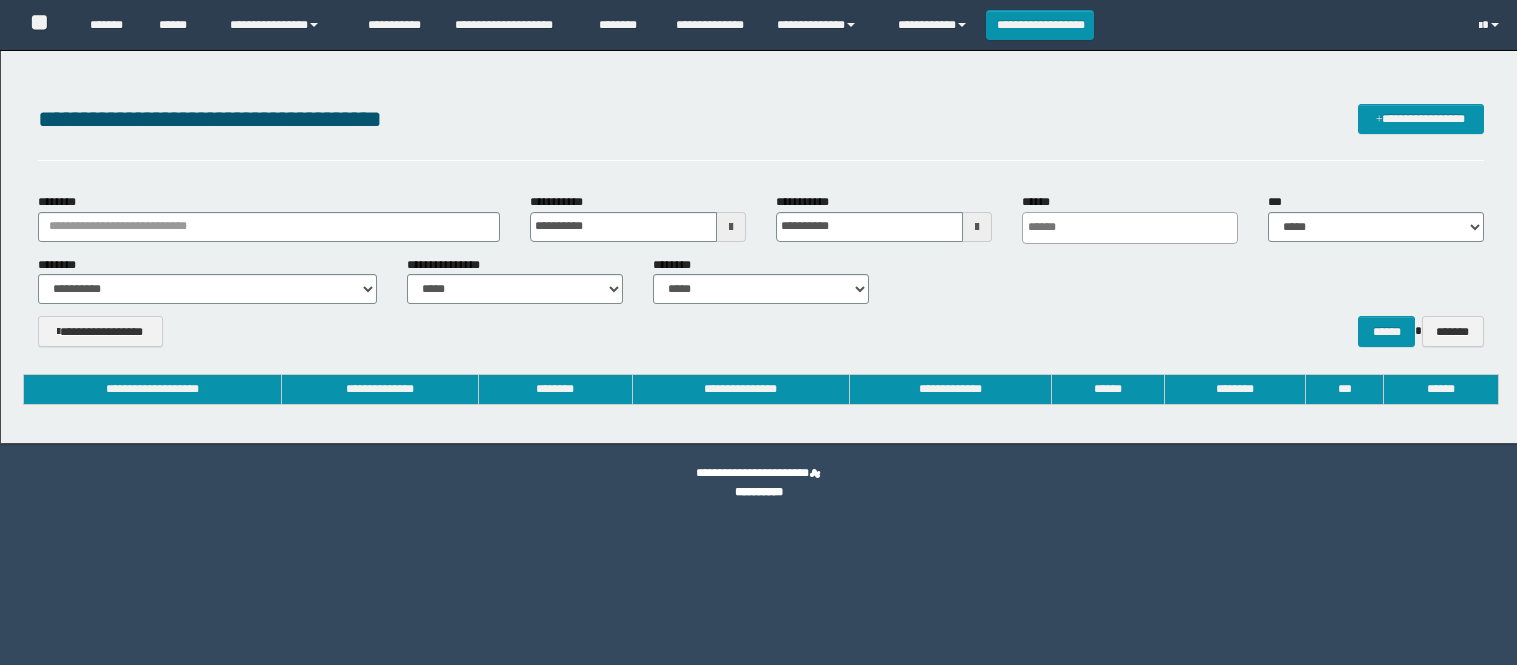 scroll, scrollTop: 0, scrollLeft: 0, axis: both 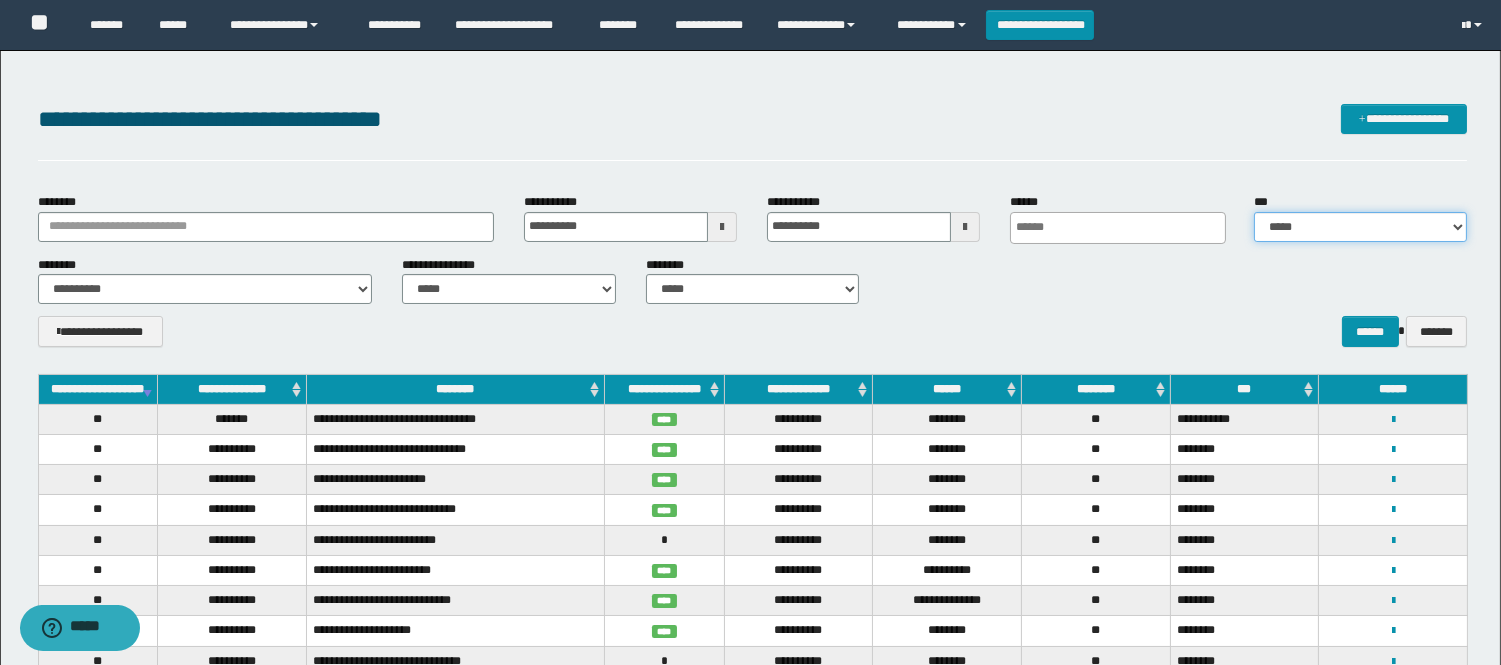 click on "**********" at bounding box center [1360, 227] 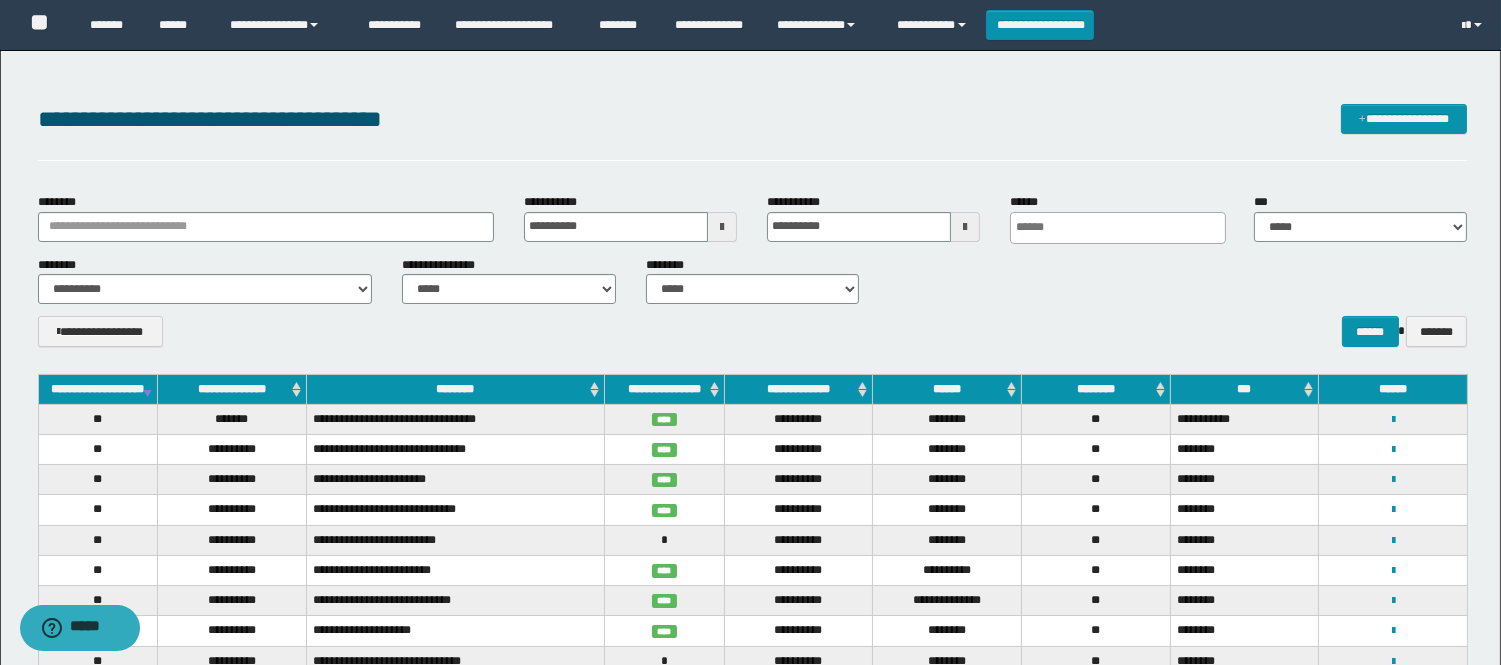 click on "**********" at bounding box center (752, 131) 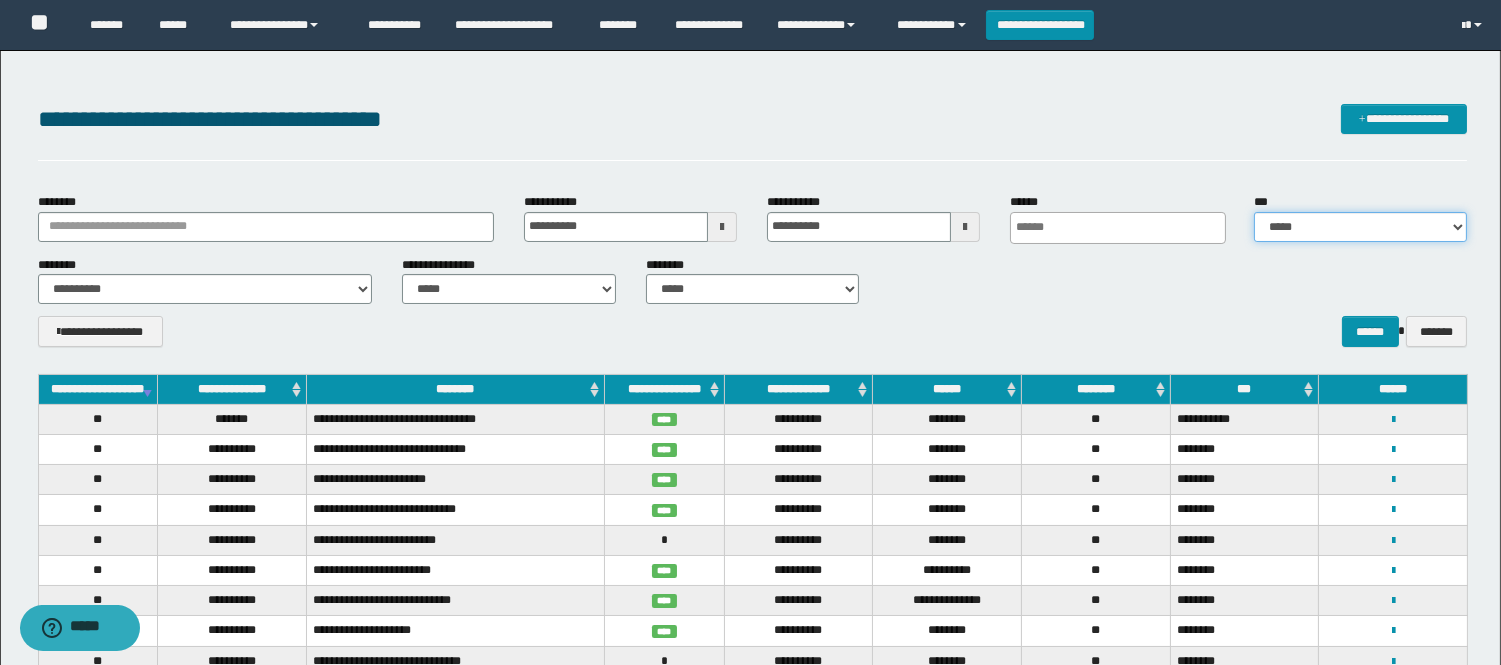 click on "**********" at bounding box center [1360, 227] 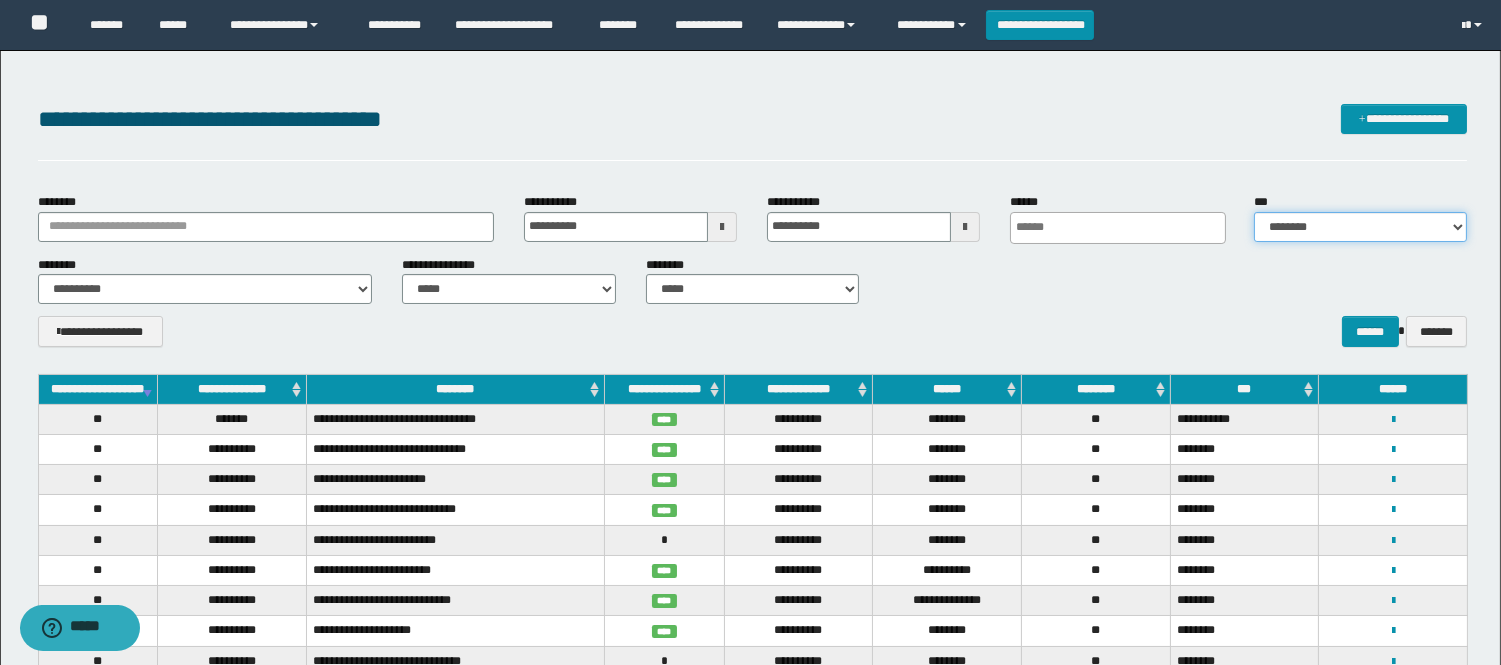 click on "**********" at bounding box center [1360, 227] 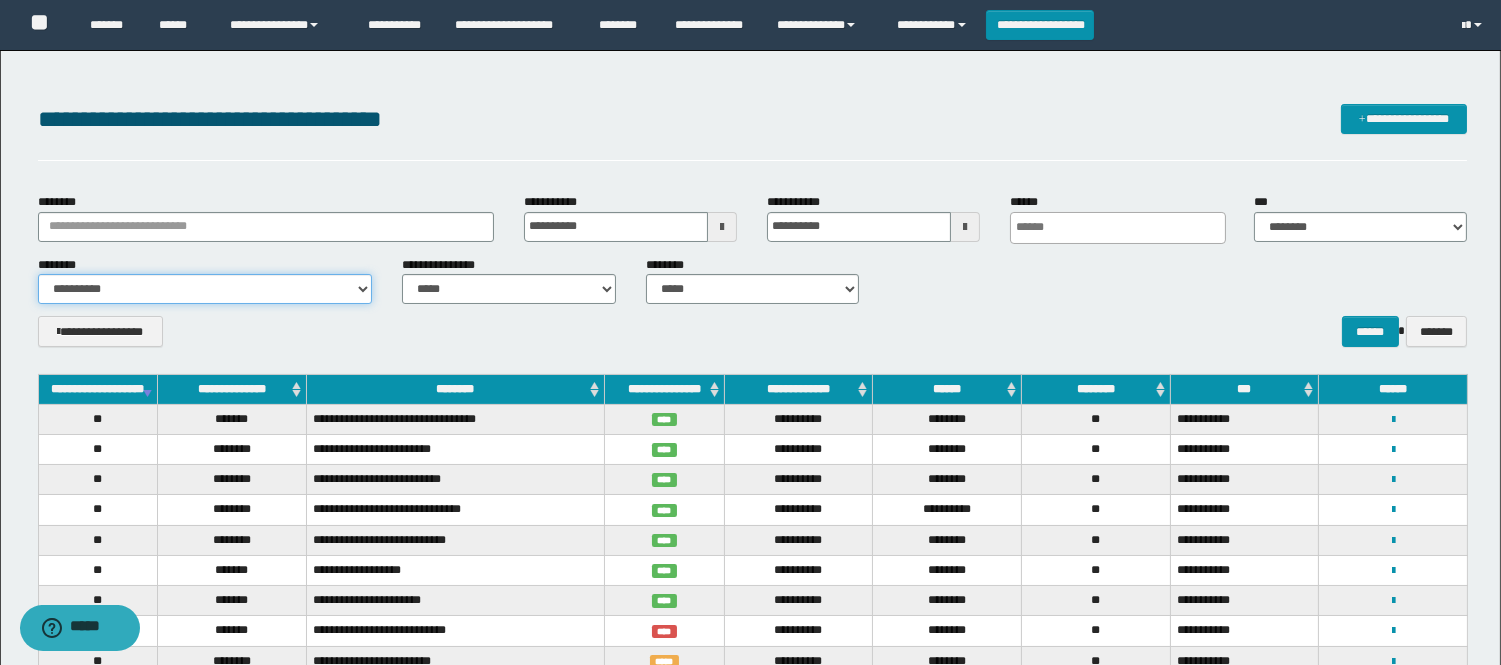 click on "**********" at bounding box center (205, 289) 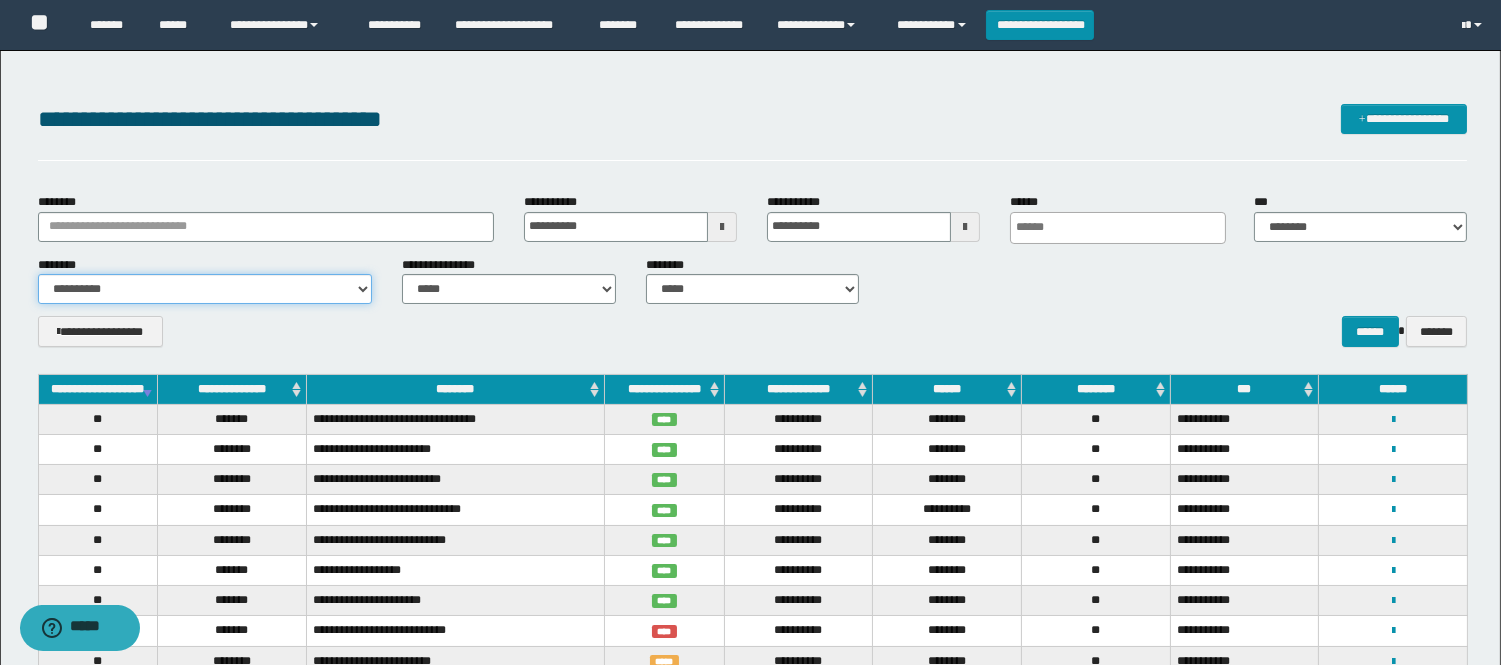 select on "***" 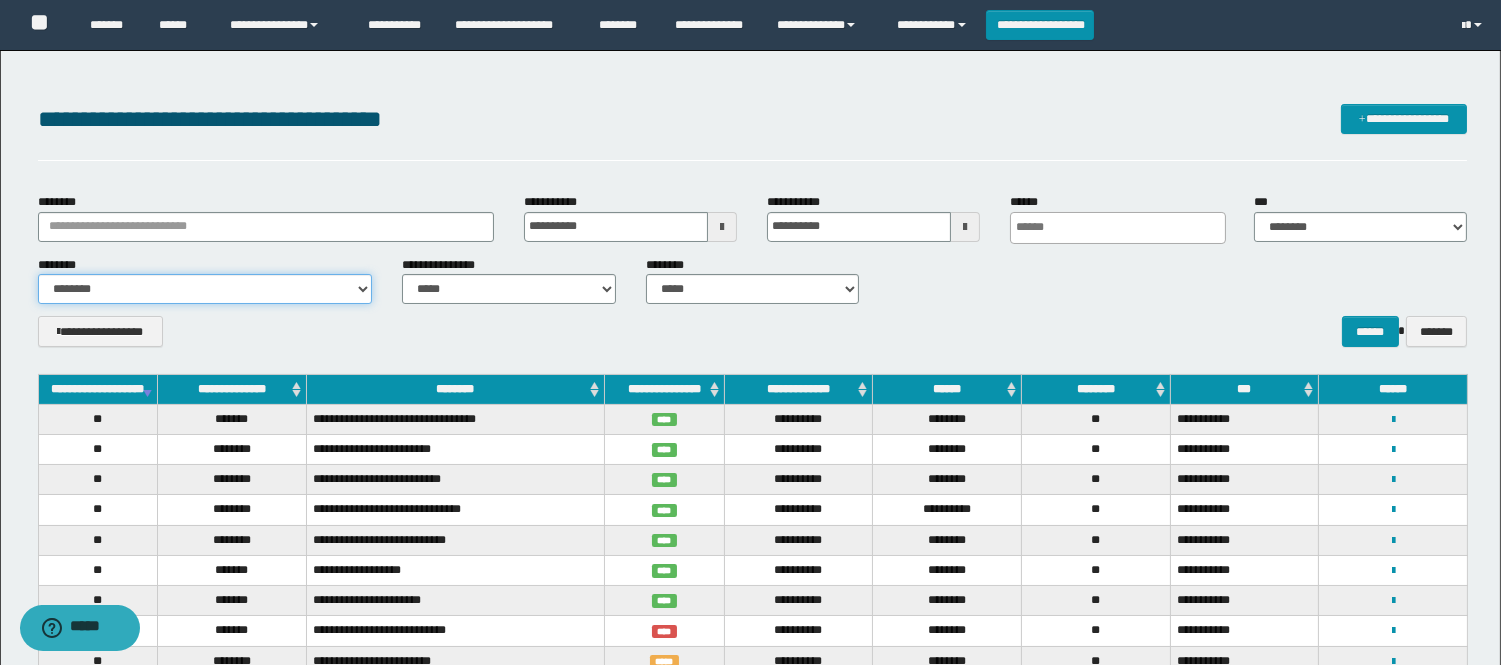 click on "**********" at bounding box center (205, 289) 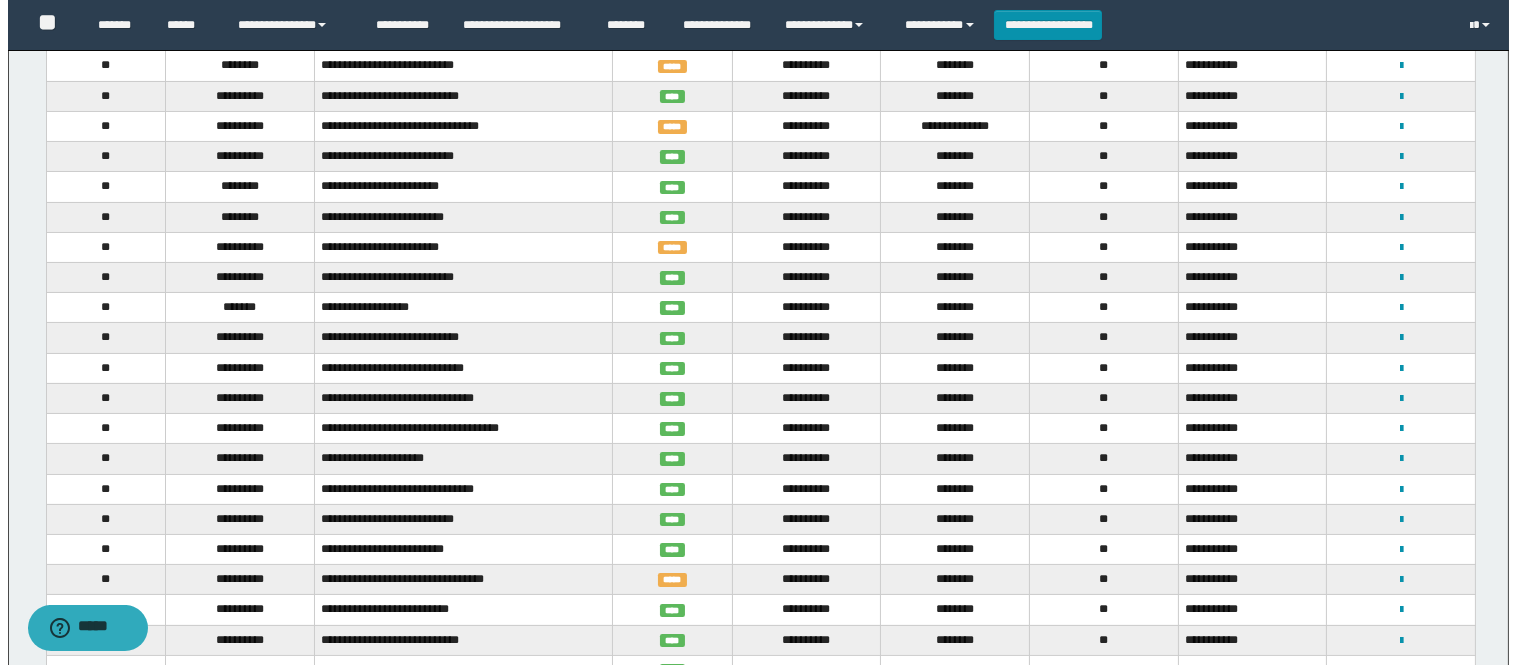 scroll, scrollTop: 0, scrollLeft: 0, axis: both 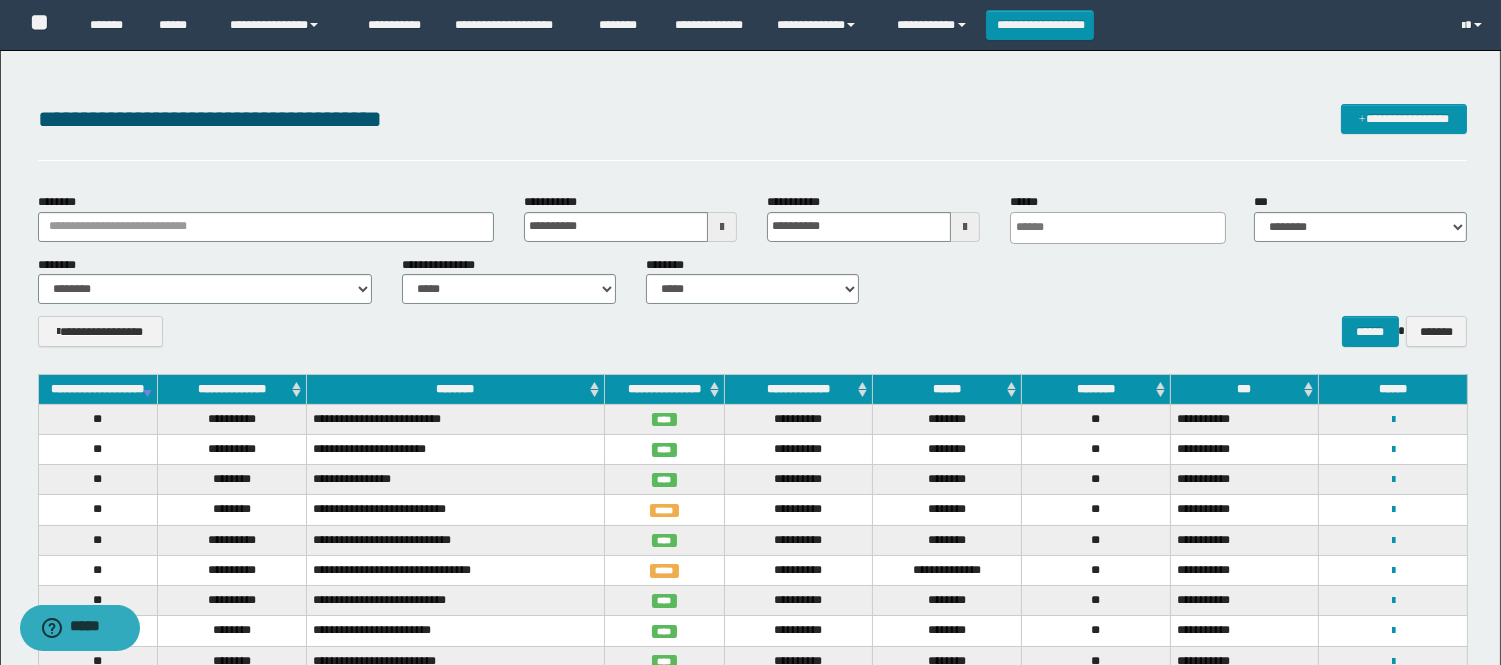 click on "**********" at bounding box center [752, 280] 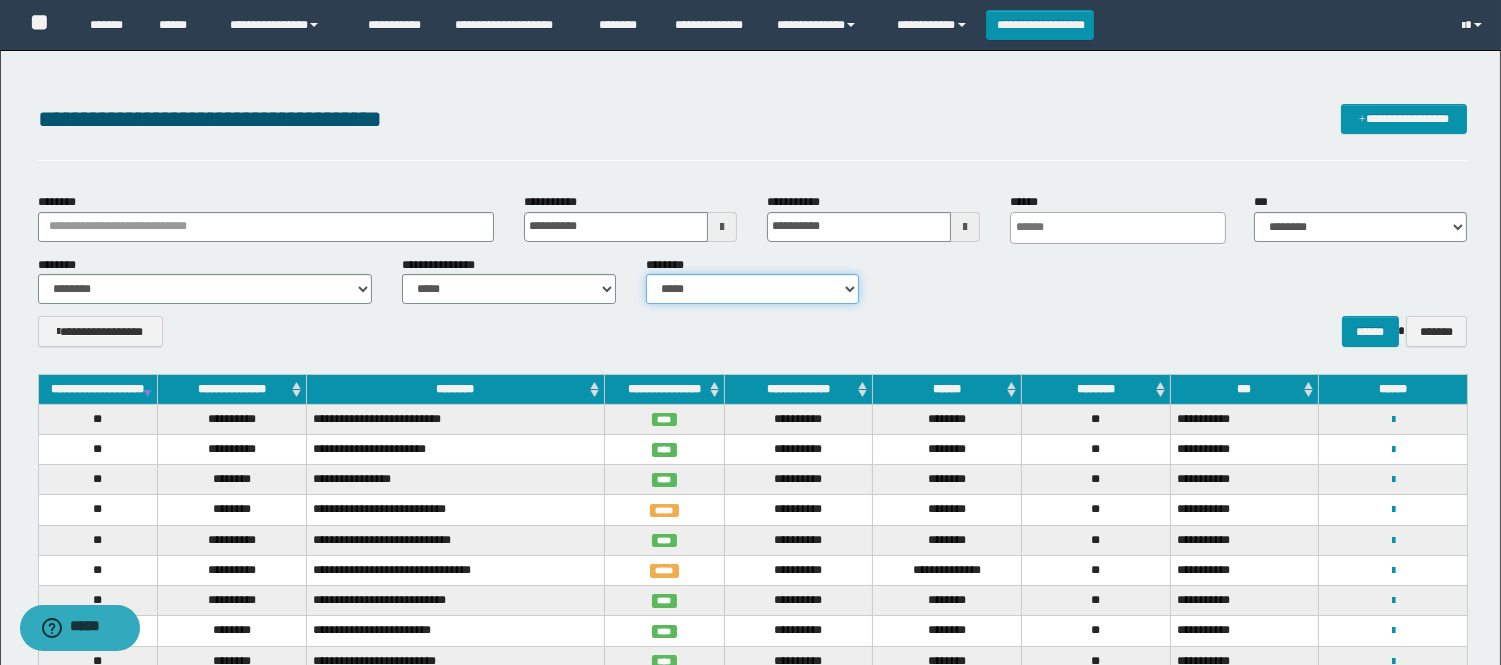click on "**********" at bounding box center [752, 289] 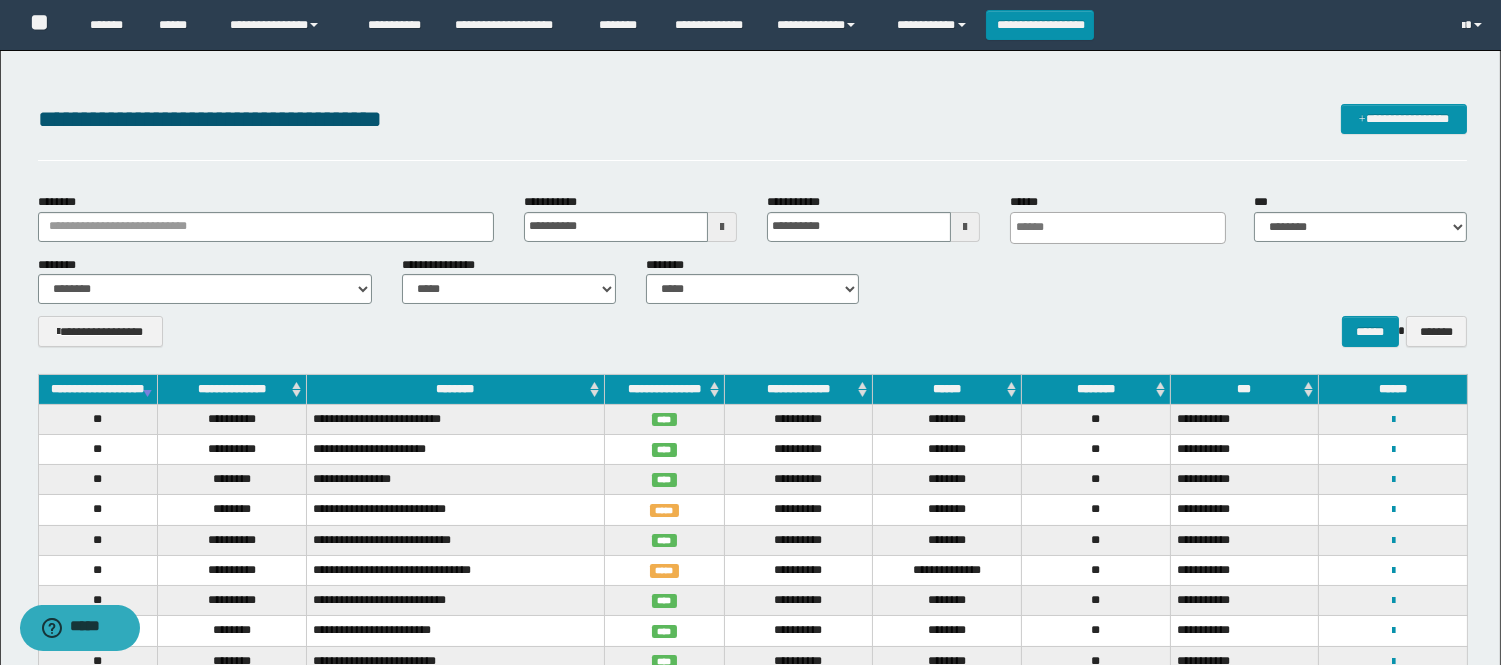 click at bounding box center (1123, 227) 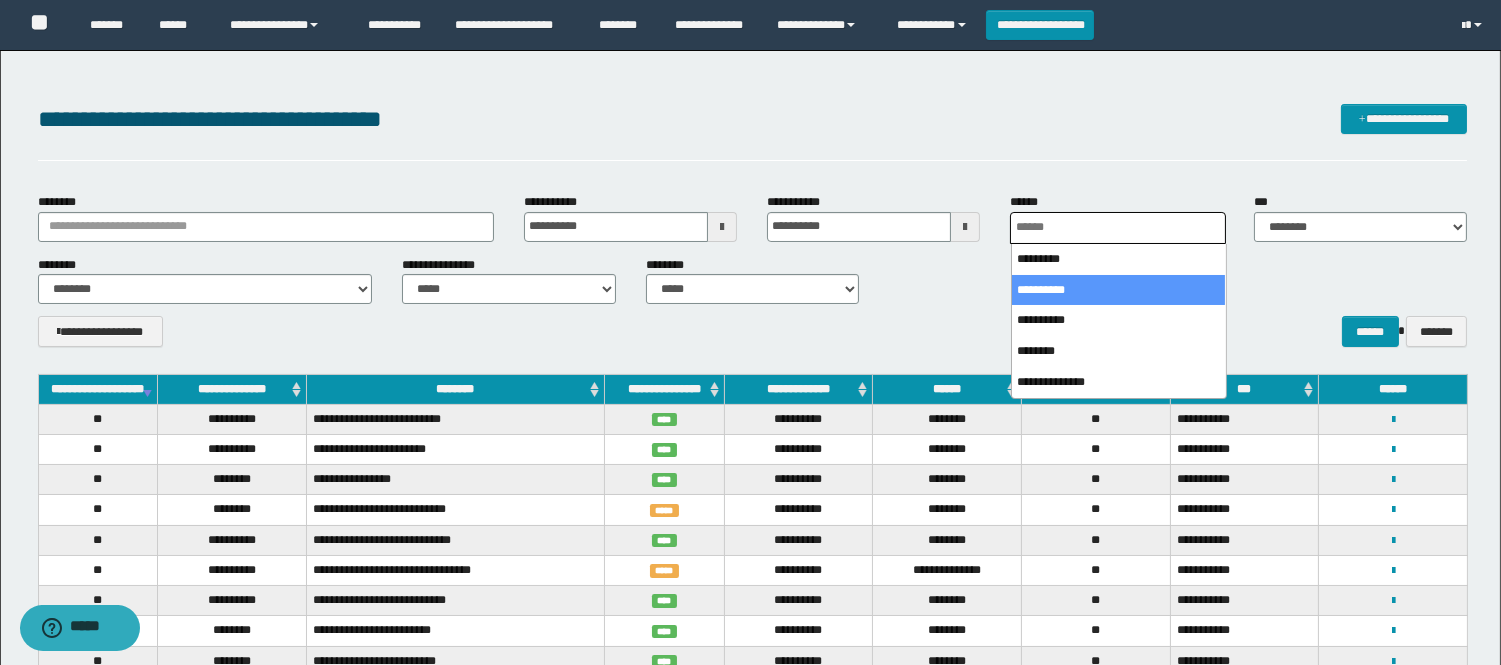 select on "*" 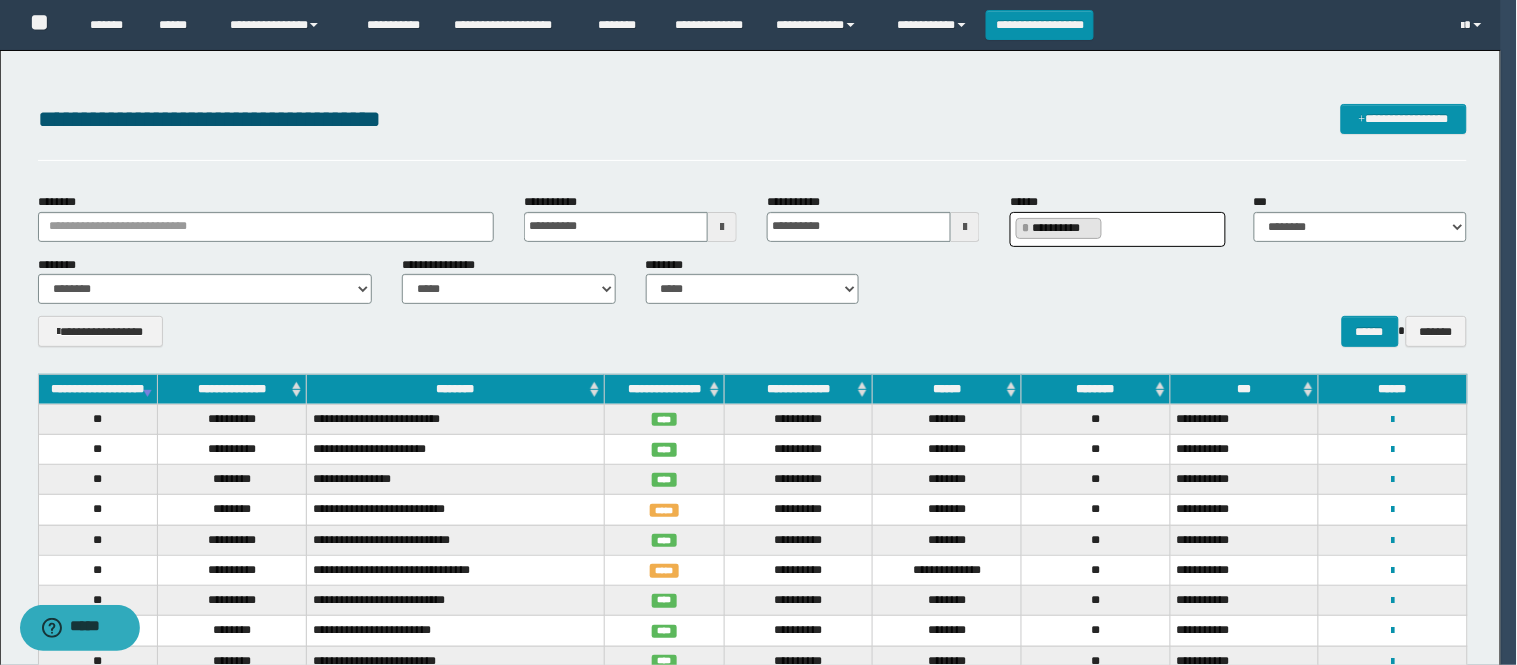 scroll, scrollTop: 17, scrollLeft: 0, axis: vertical 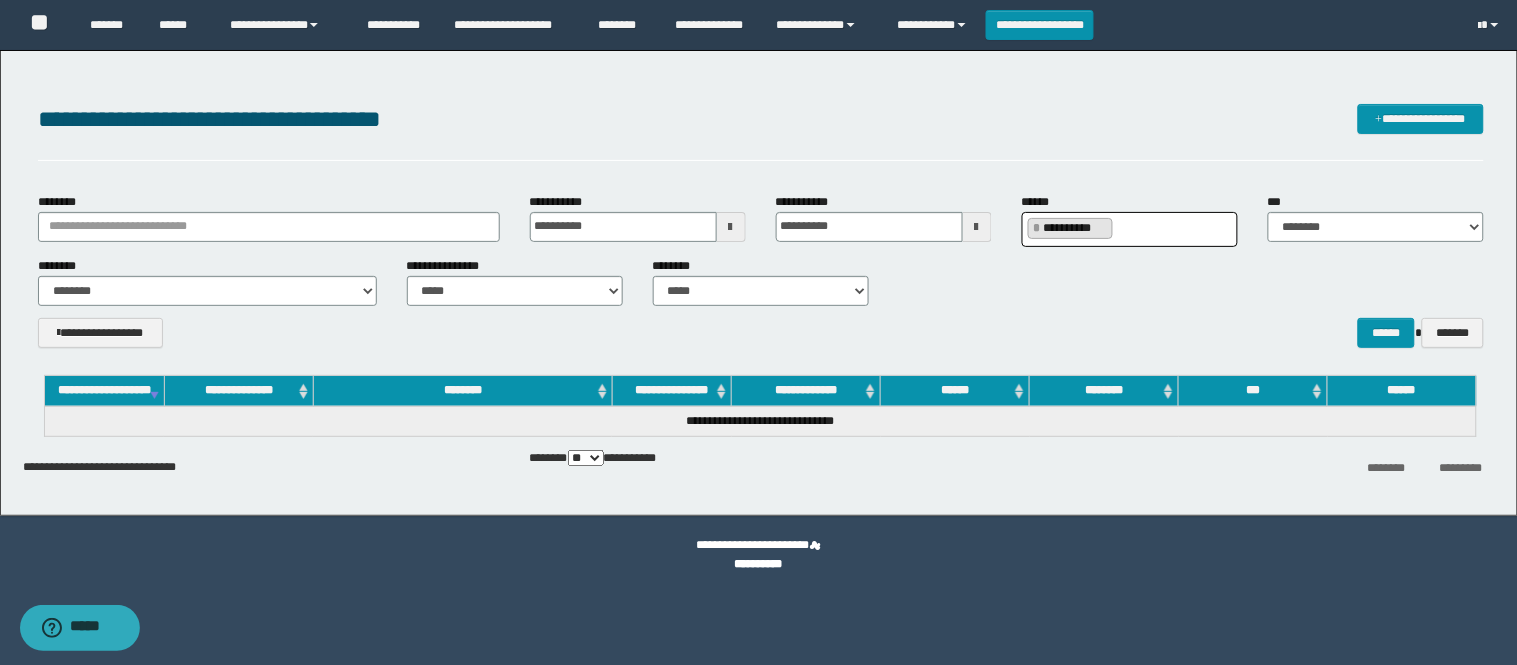 drag, startPoint x: 1034, startPoint y: 227, endPoint x: 1047, endPoint y: 227, distance: 13 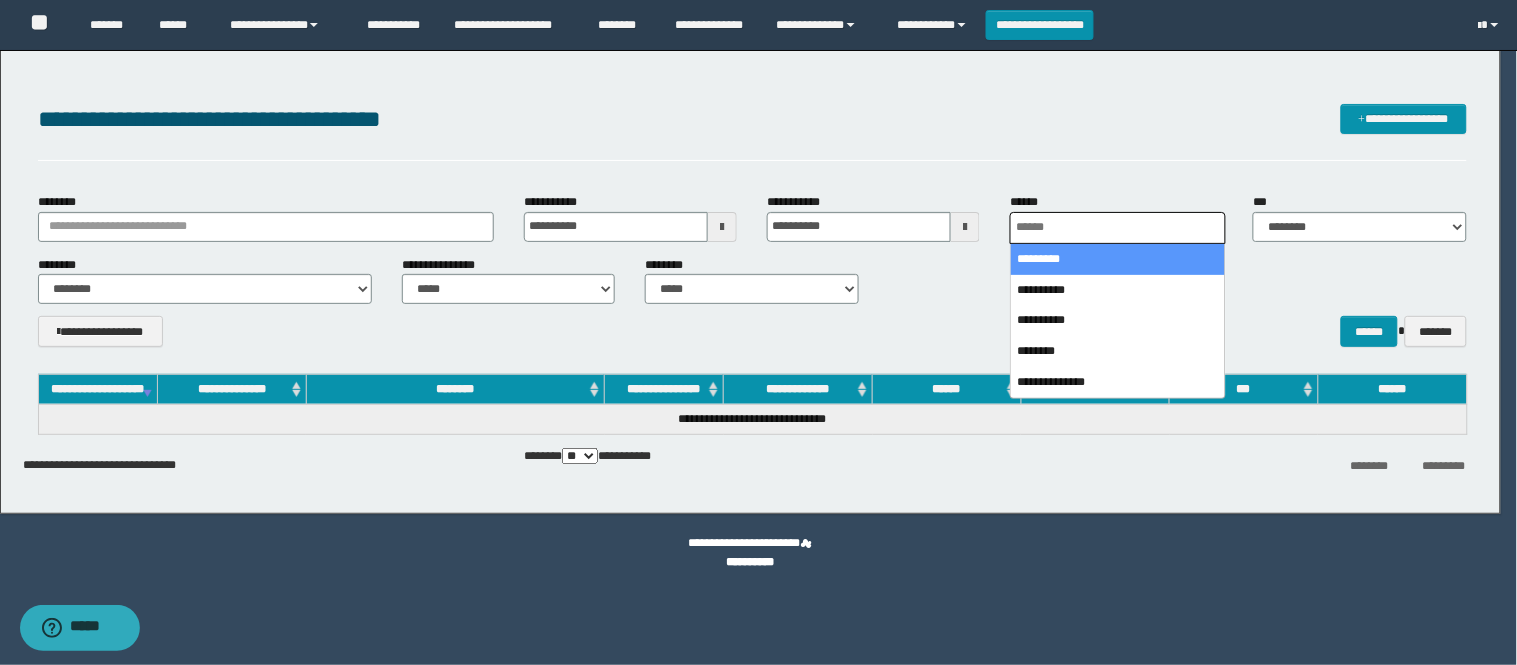 scroll, scrollTop: 0, scrollLeft: 4, axis: horizontal 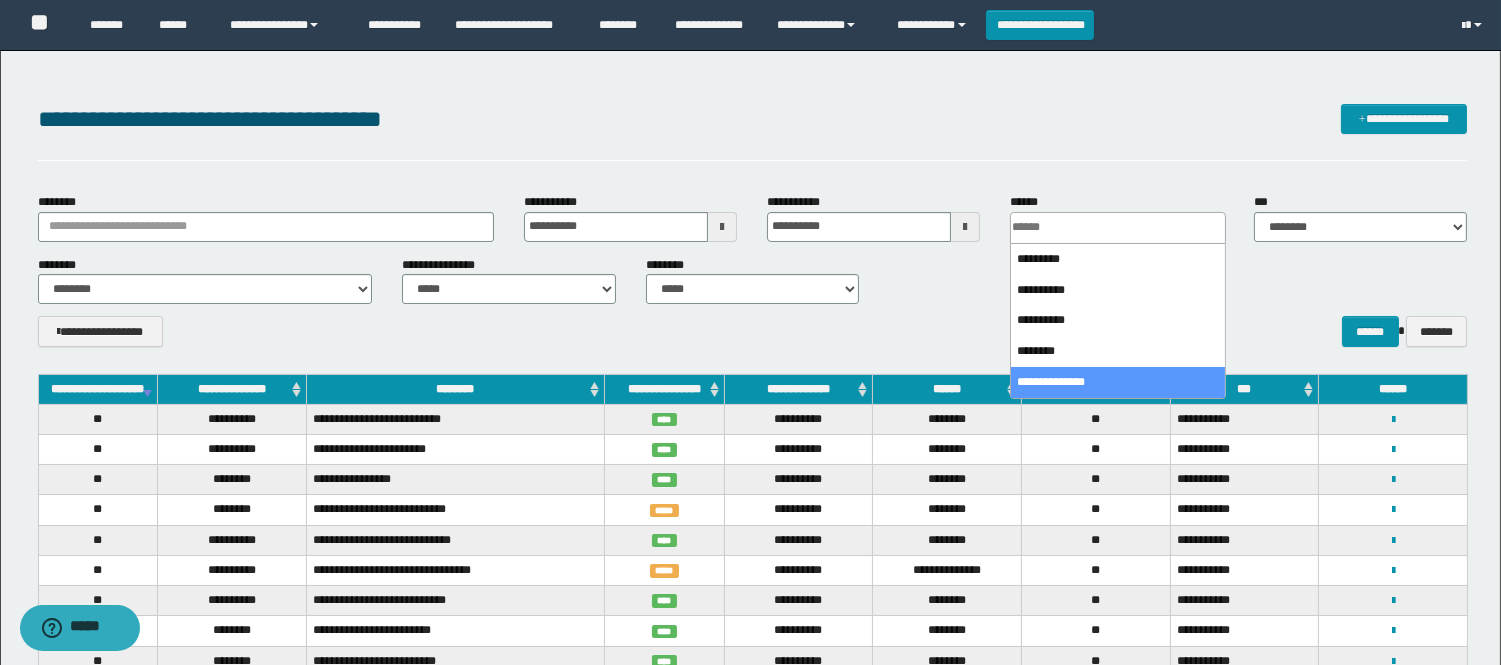 select on "*" 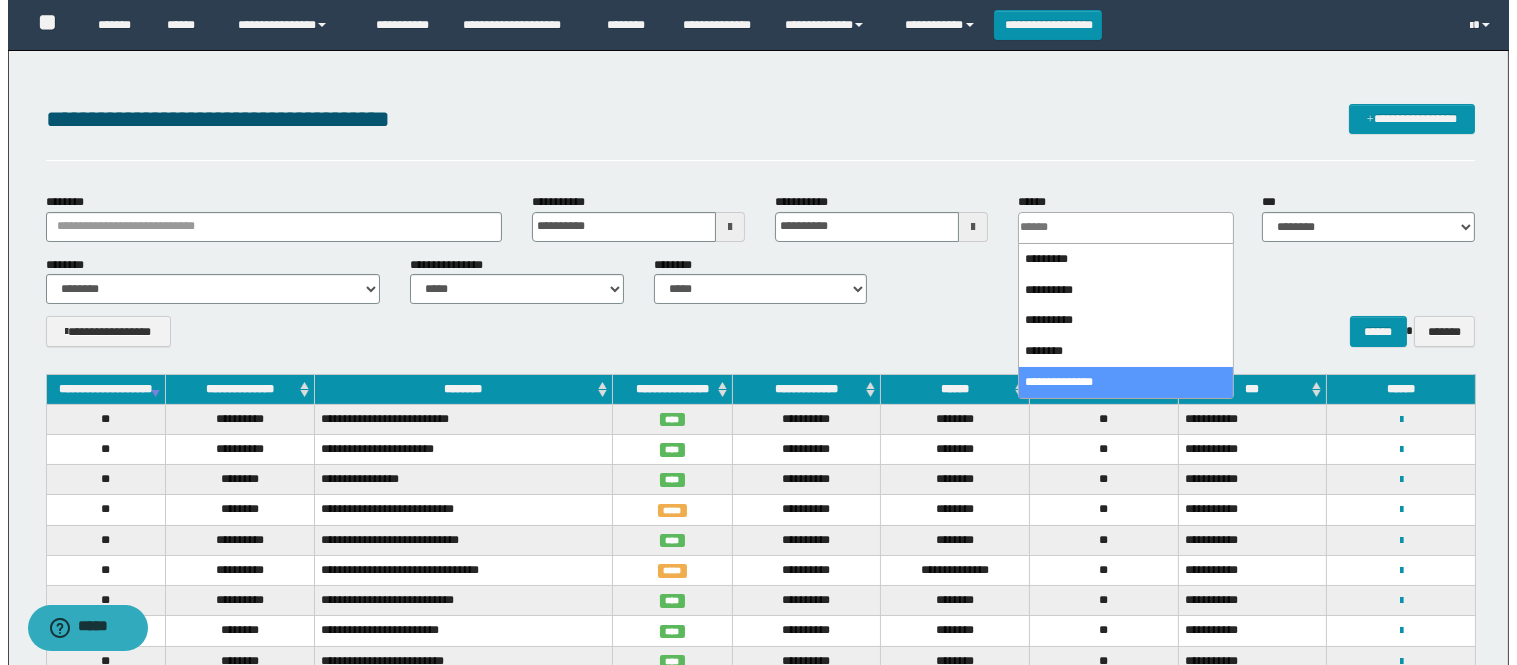 scroll, scrollTop: 0, scrollLeft: 0, axis: both 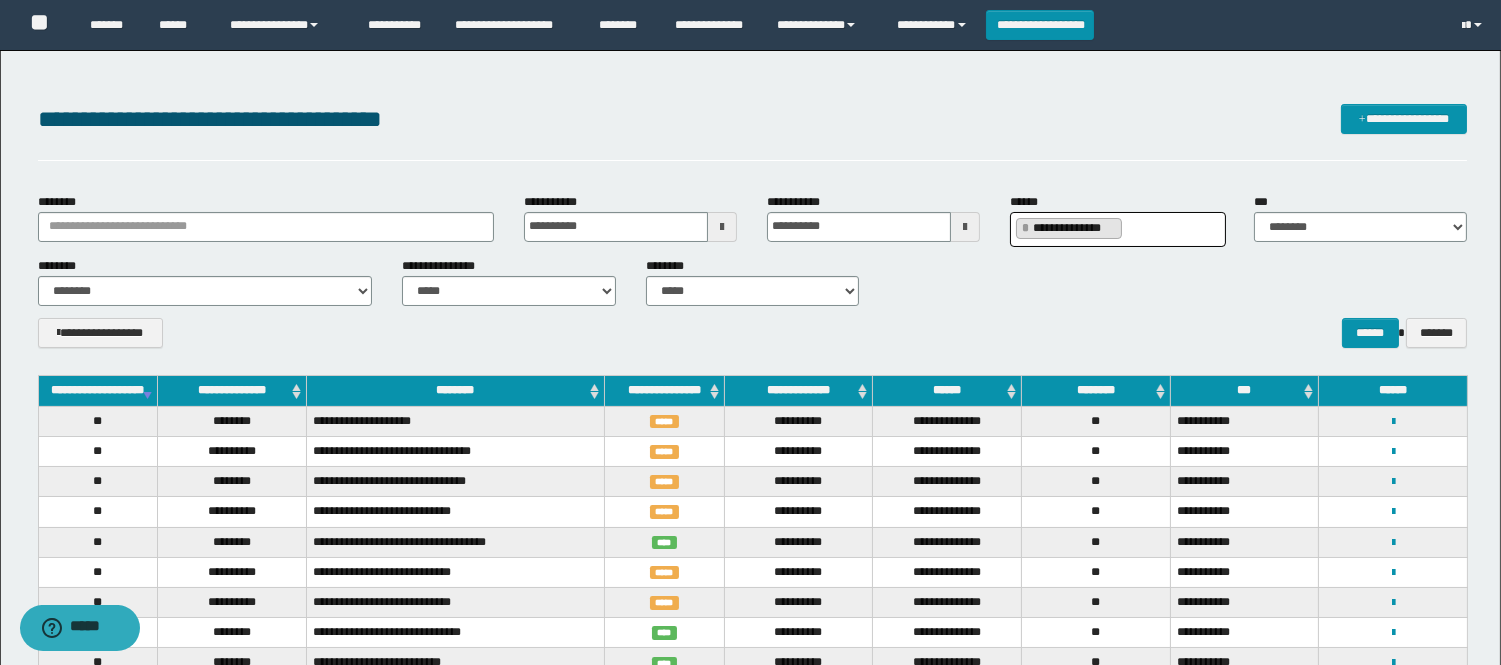 click on "**********" at bounding box center (1069, 228) 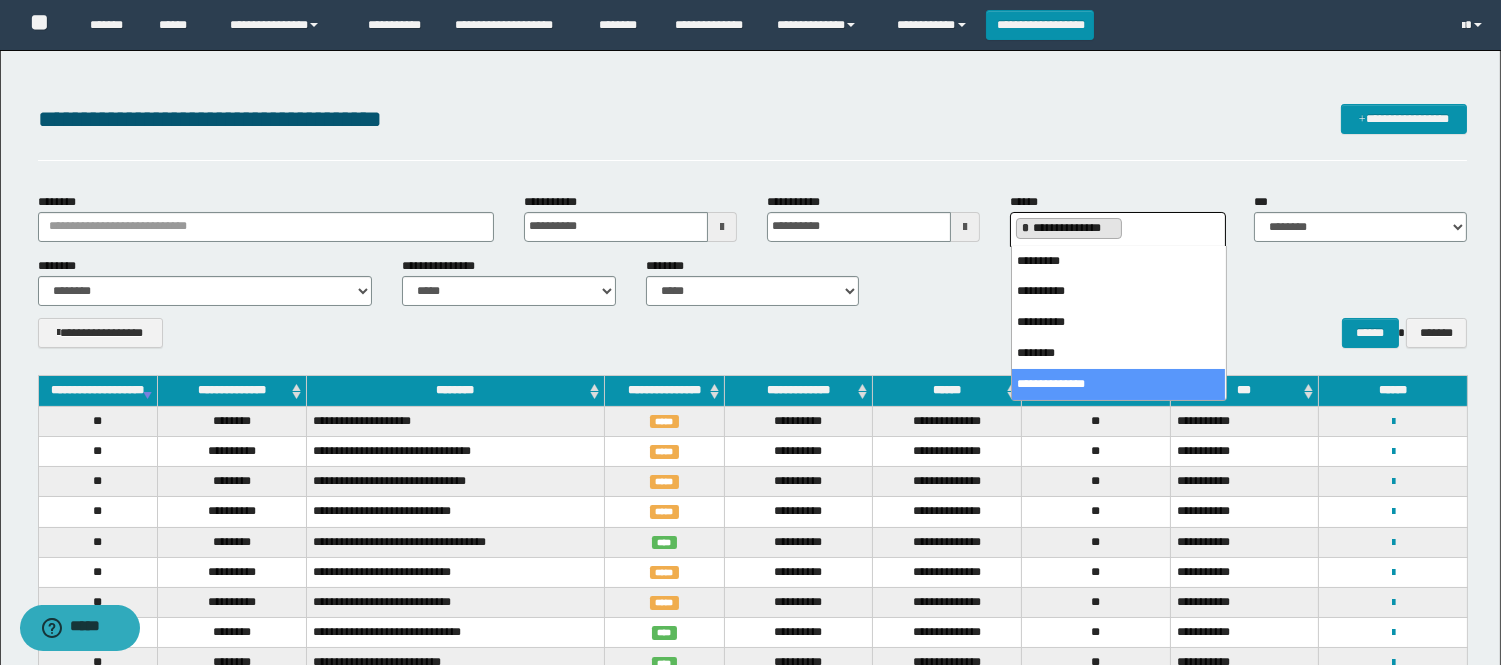 click on "*" at bounding box center (1026, 228) 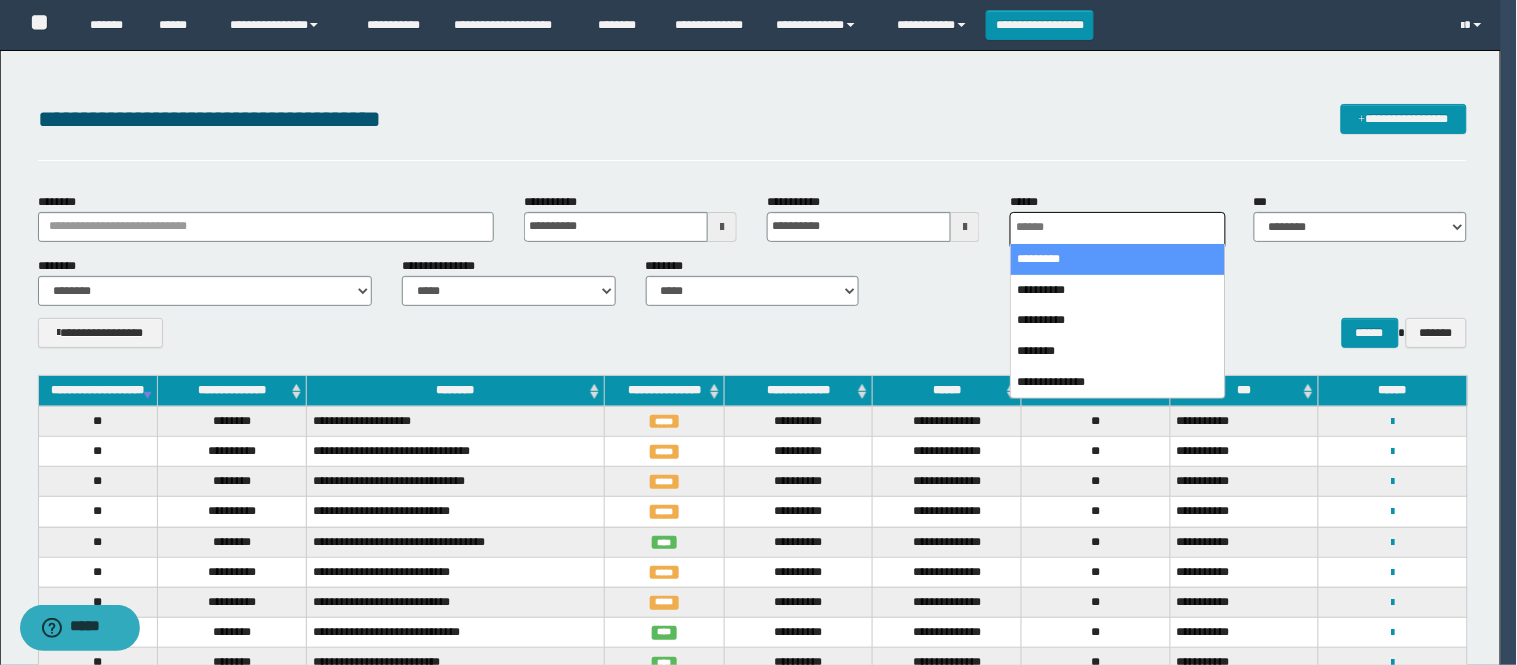 scroll, scrollTop: 0, scrollLeft: 4, axis: horizontal 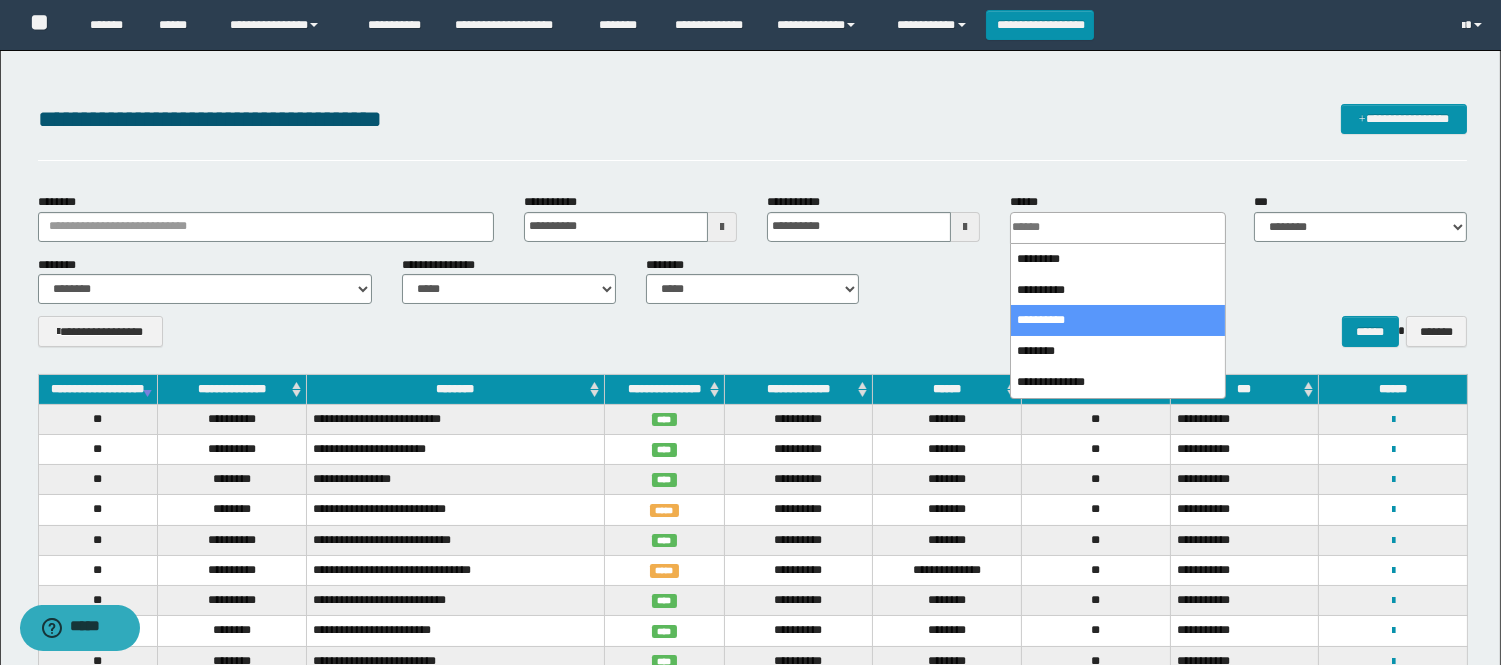 select on "*" 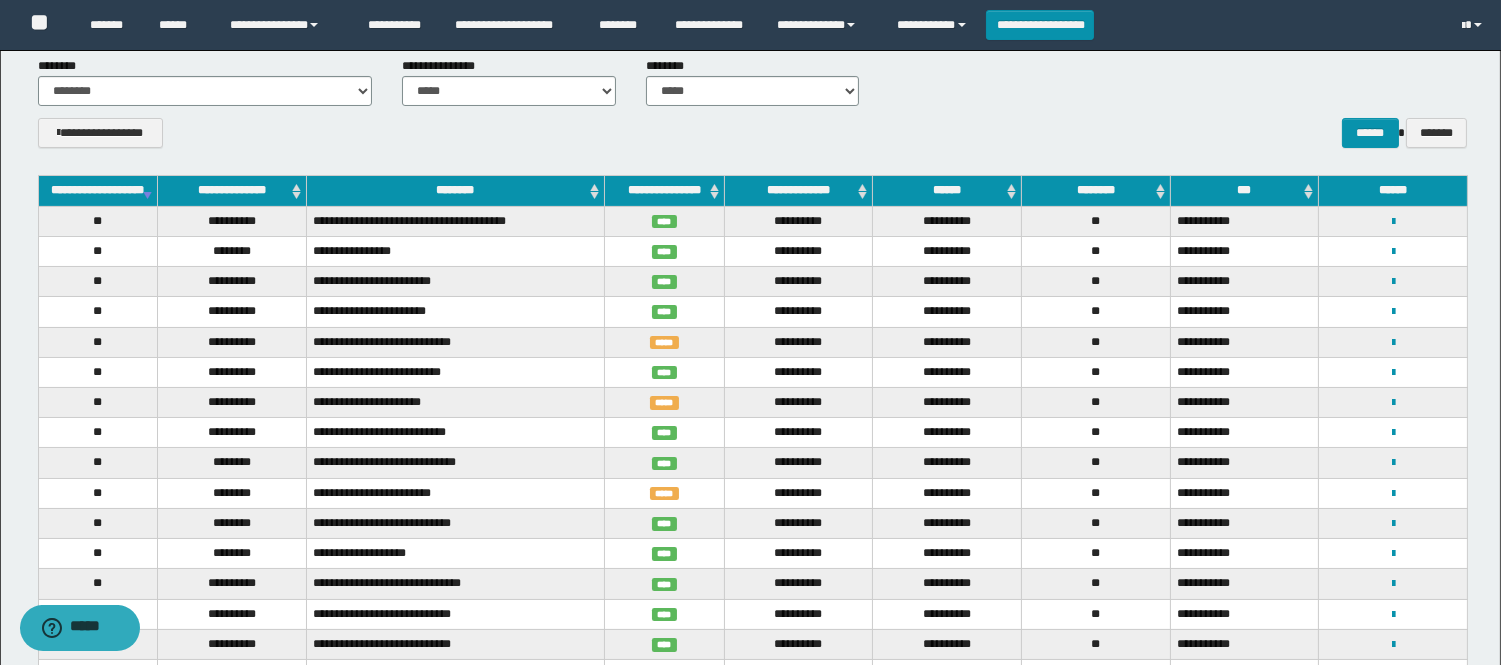 scroll, scrollTop: 333, scrollLeft: 0, axis: vertical 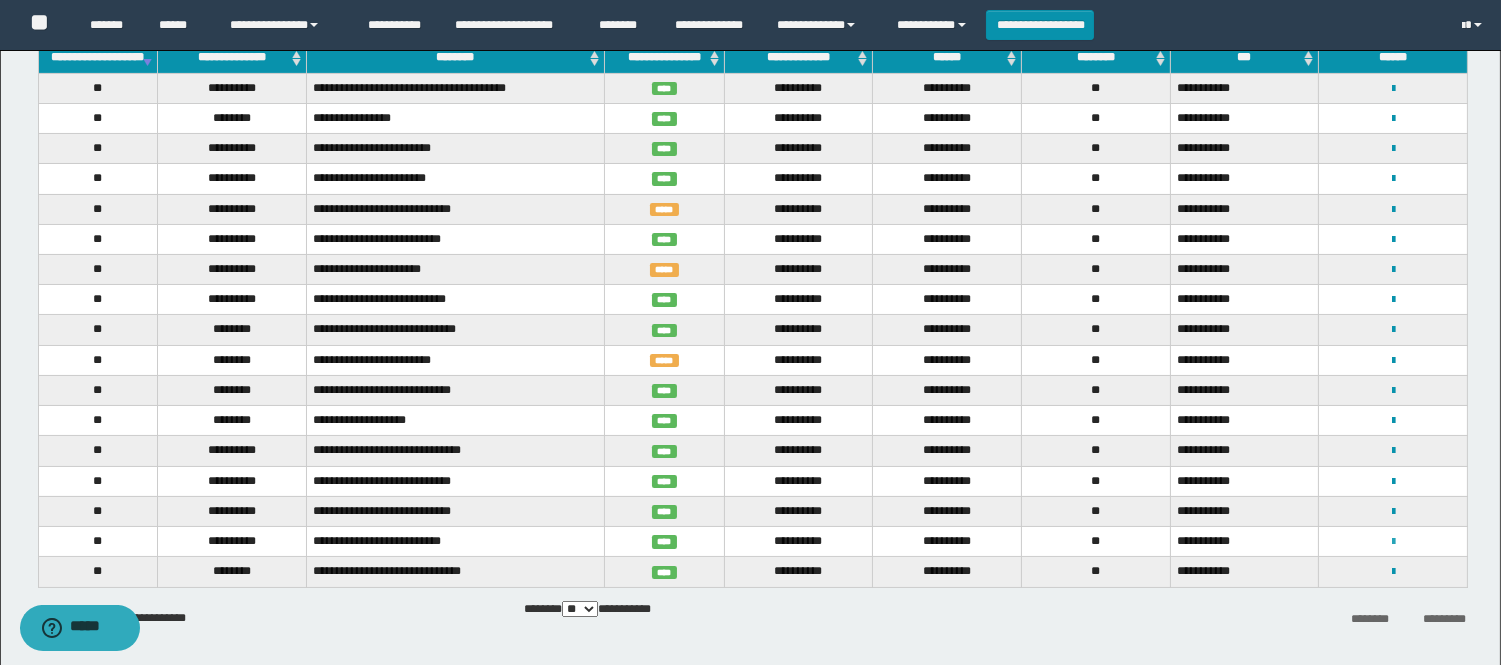 click at bounding box center [1393, 542] 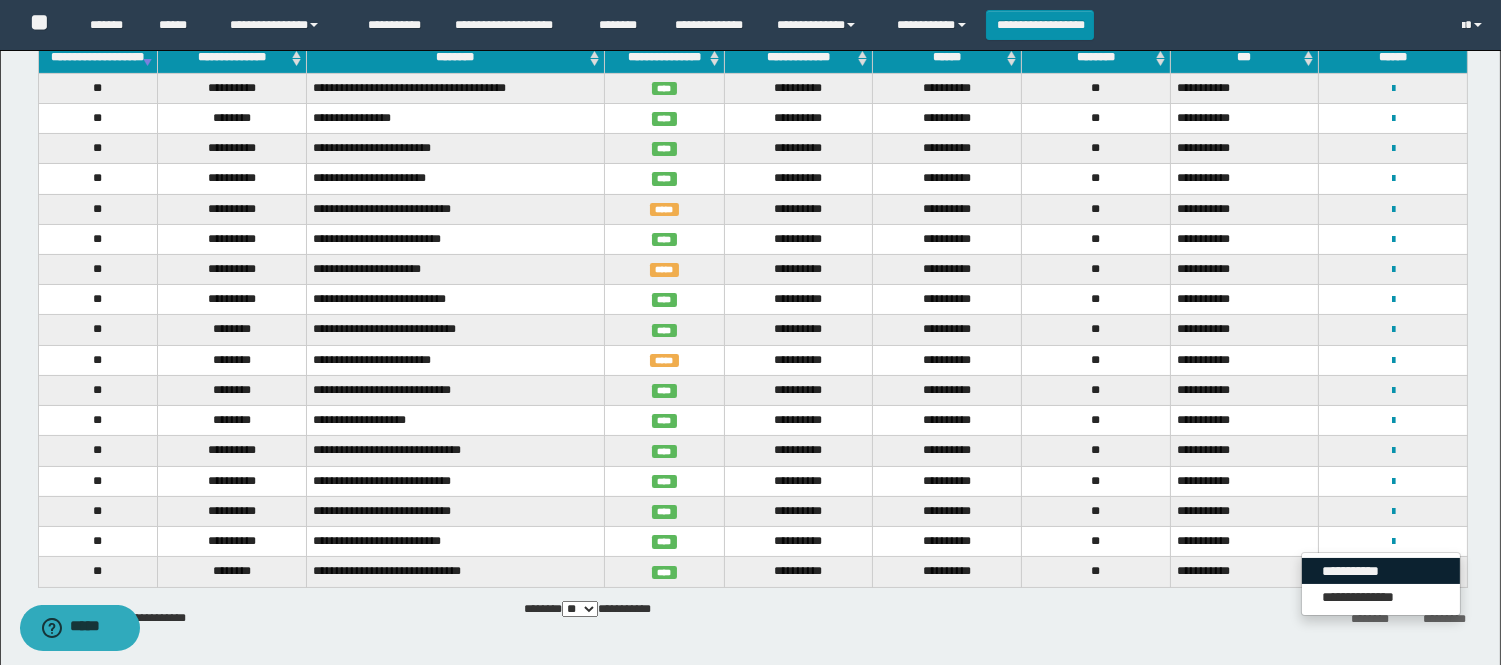 click on "**********" at bounding box center [1381, 571] 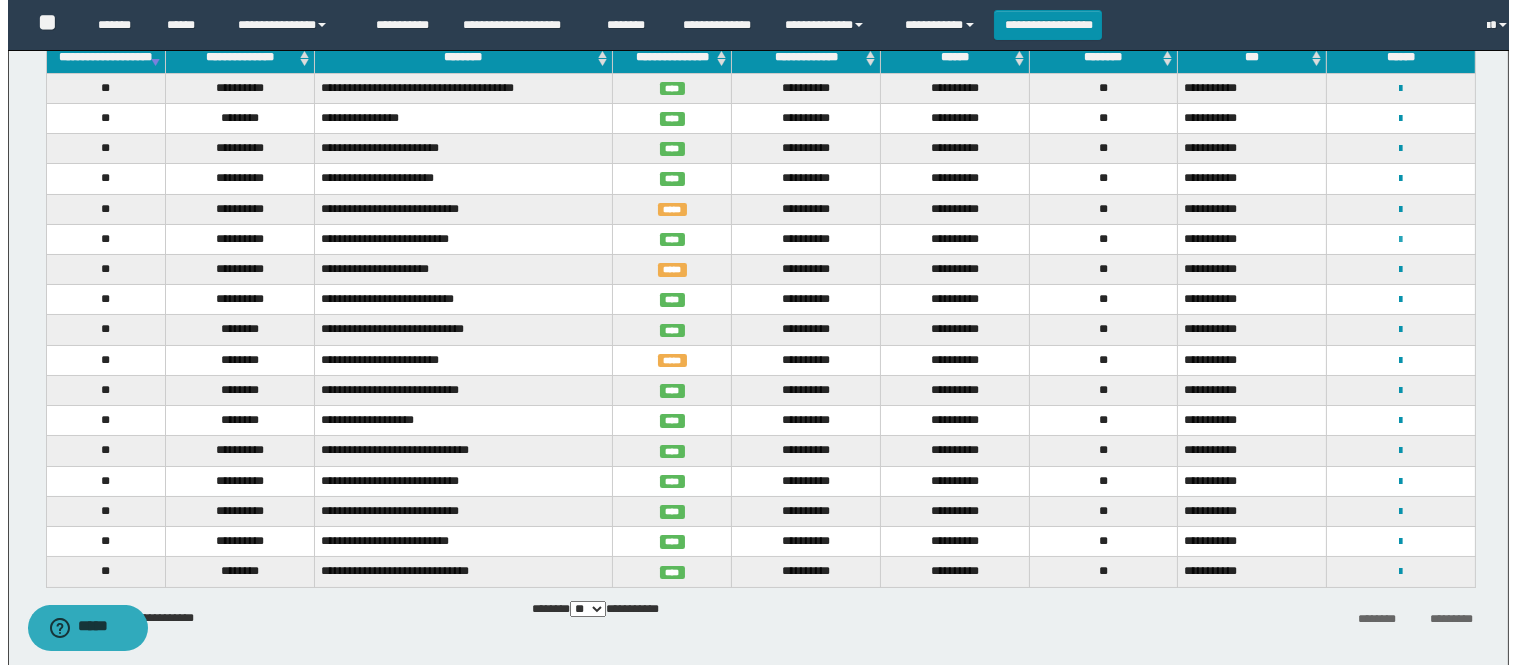 scroll, scrollTop: 0, scrollLeft: 0, axis: both 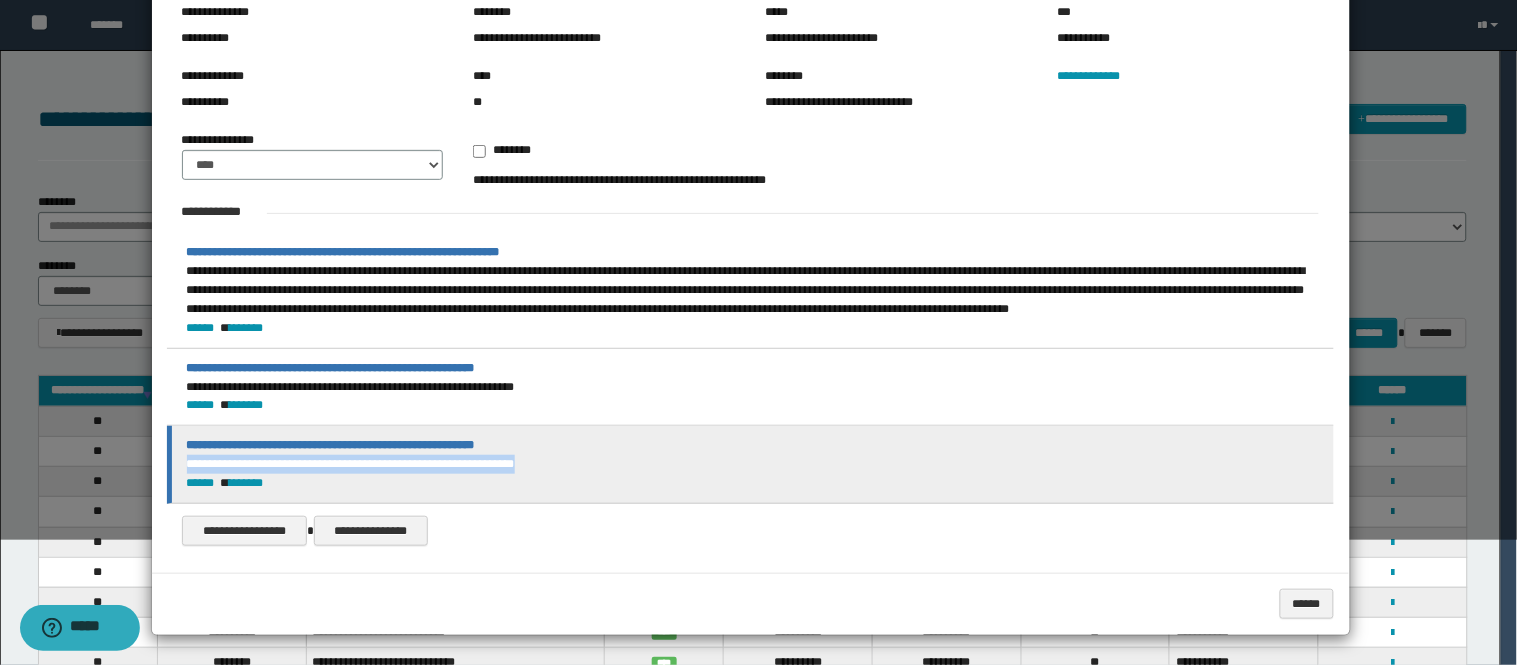 drag, startPoint x: 188, startPoint y: 470, endPoint x: 541, endPoint y: 473, distance: 353.01276 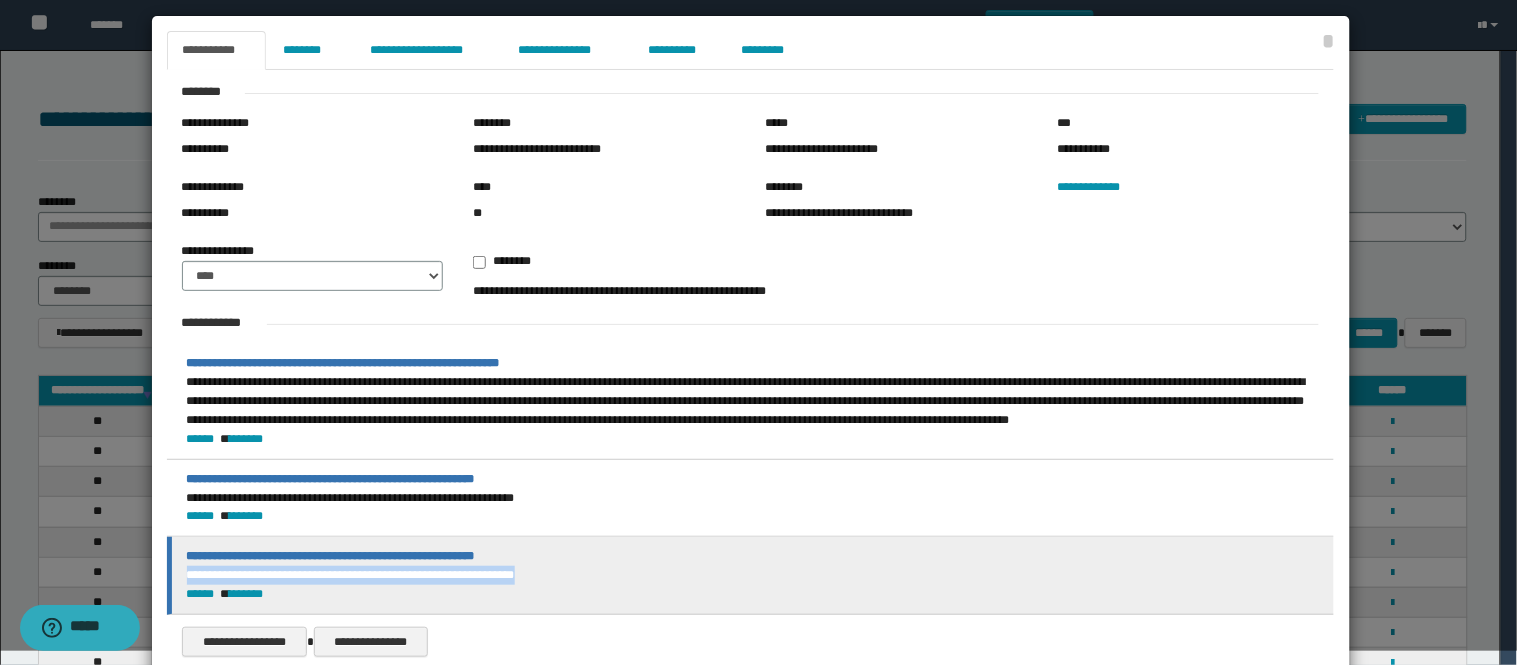 scroll, scrollTop: 0, scrollLeft: 0, axis: both 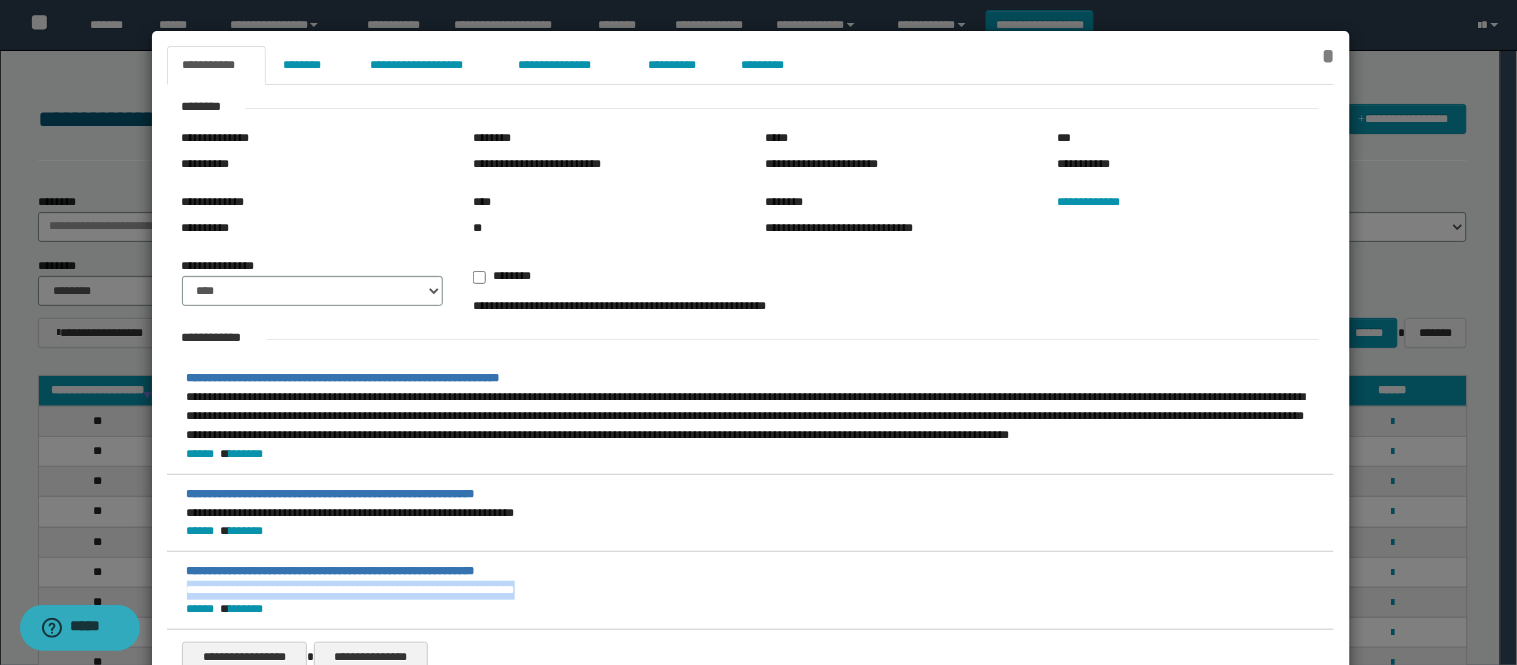 click on "*" at bounding box center (1328, 56) 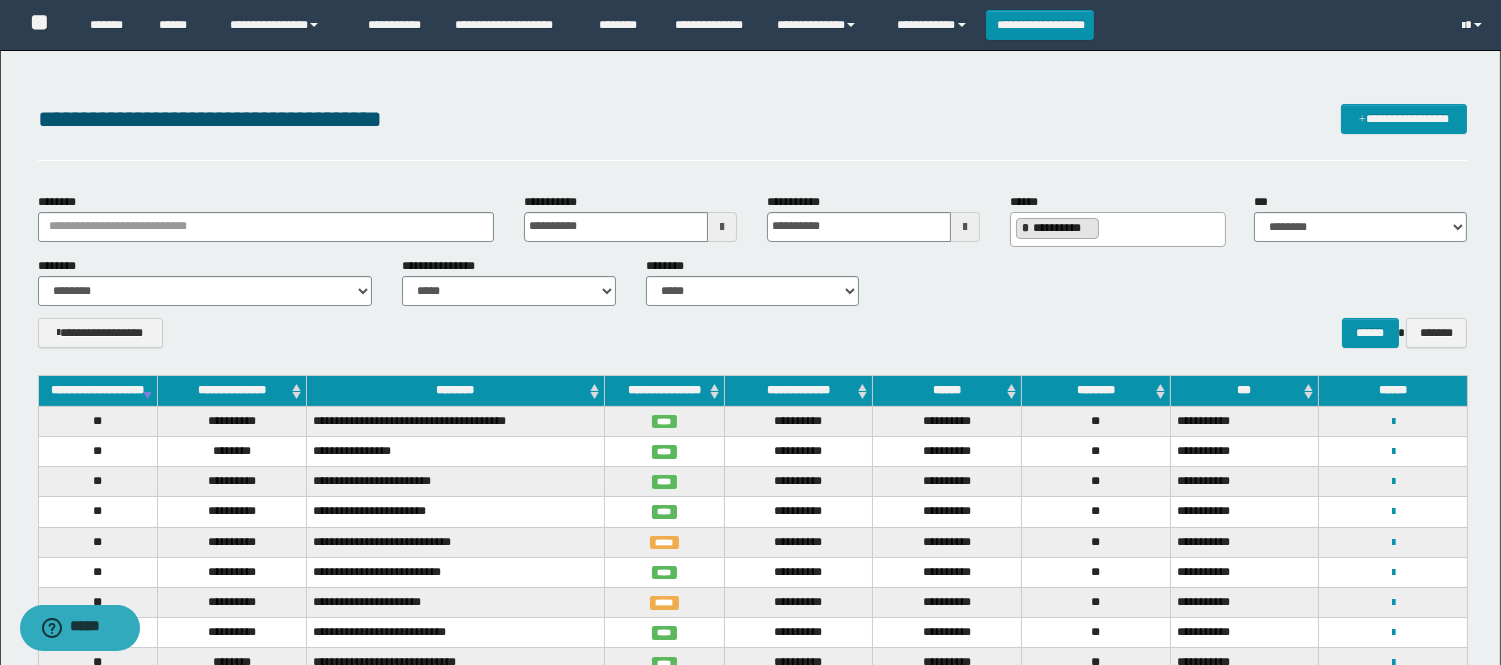 click on "*" at bounding box center (1026, 228) 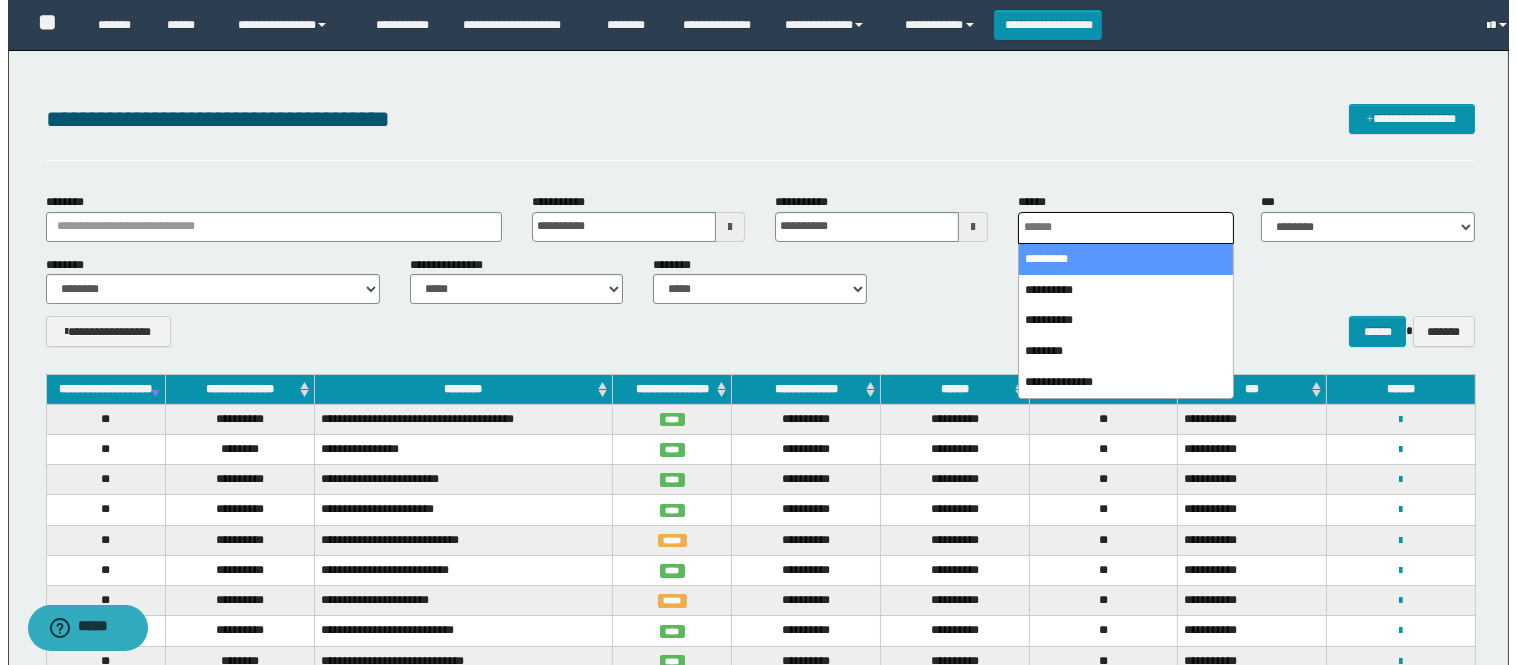 scroll, scrollTop: 0, scrollLeft: 4, axis: horizontal 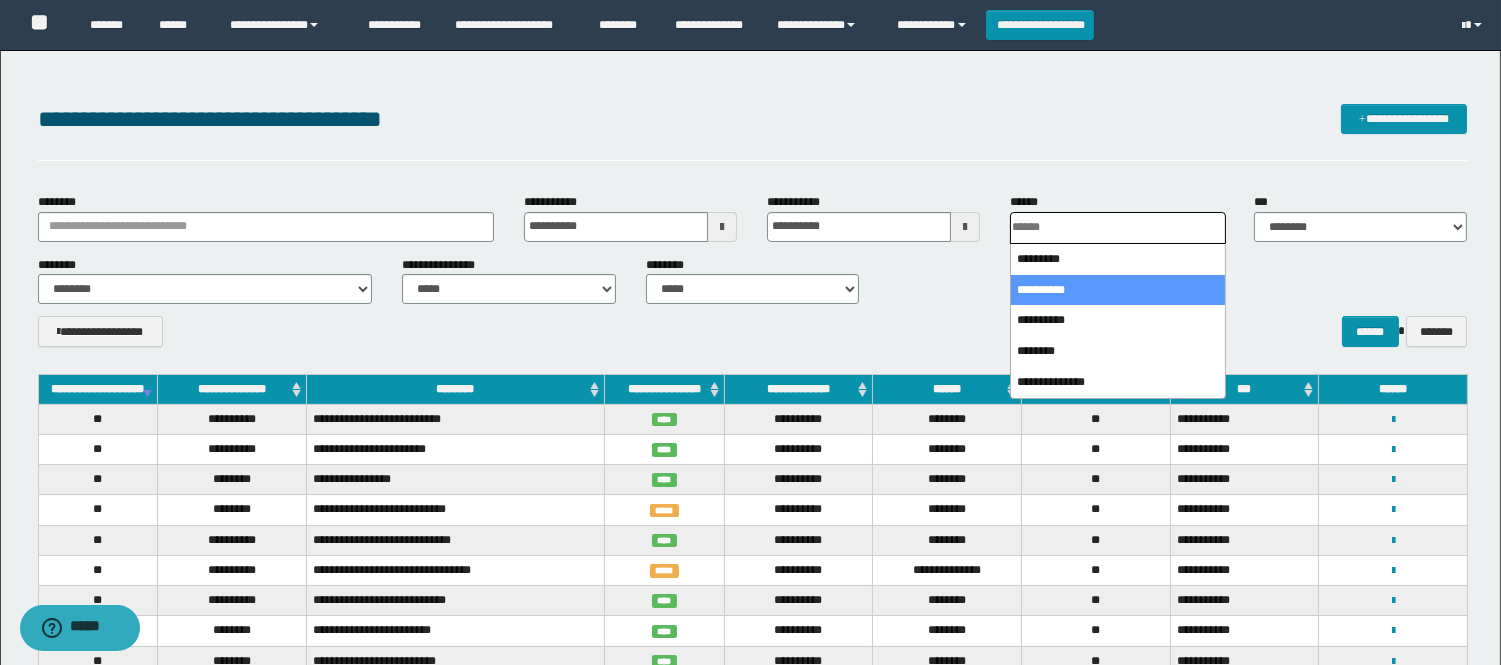 select on "*" 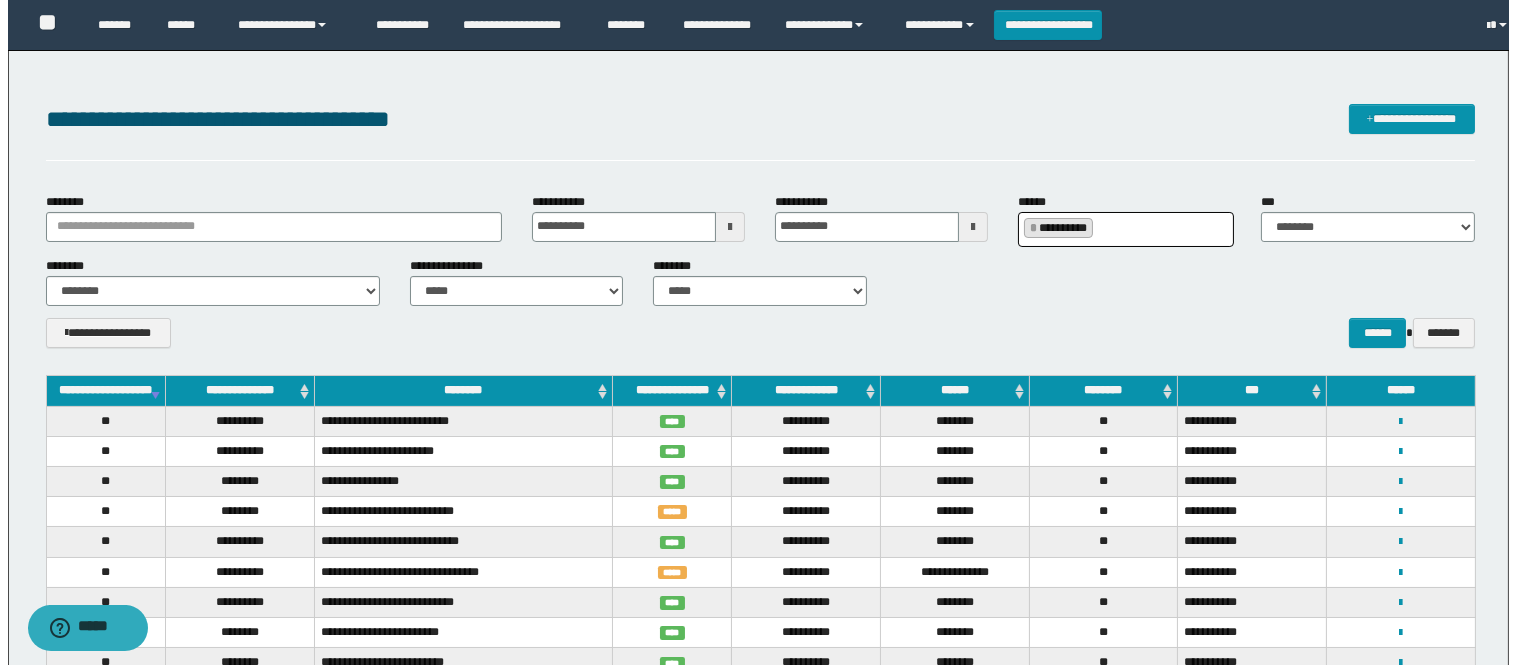 scroll, scrollTop: 0, scrollLeft: 0, axis: both 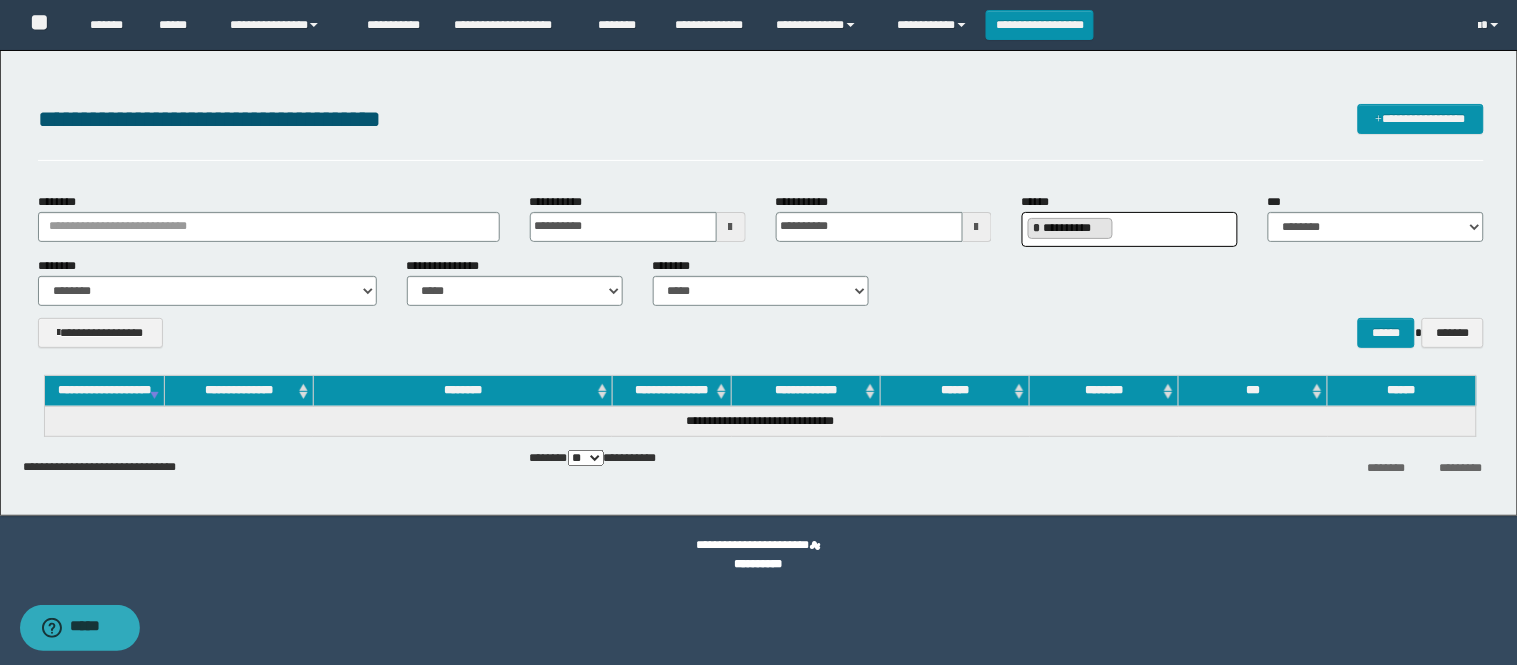 click on "*" at bounding box center [1038, 228] 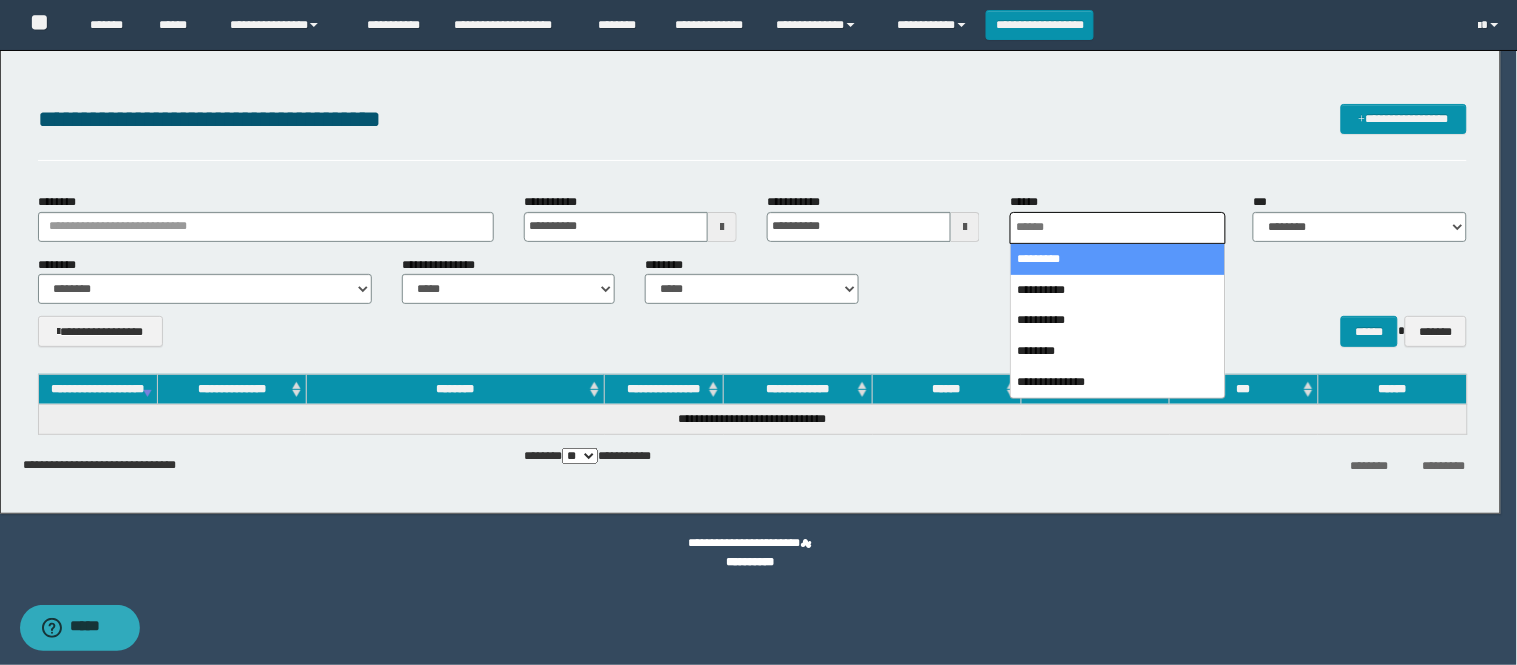 scroll, scrollTop: 0, scrollLeft: 4, axis: horizontal 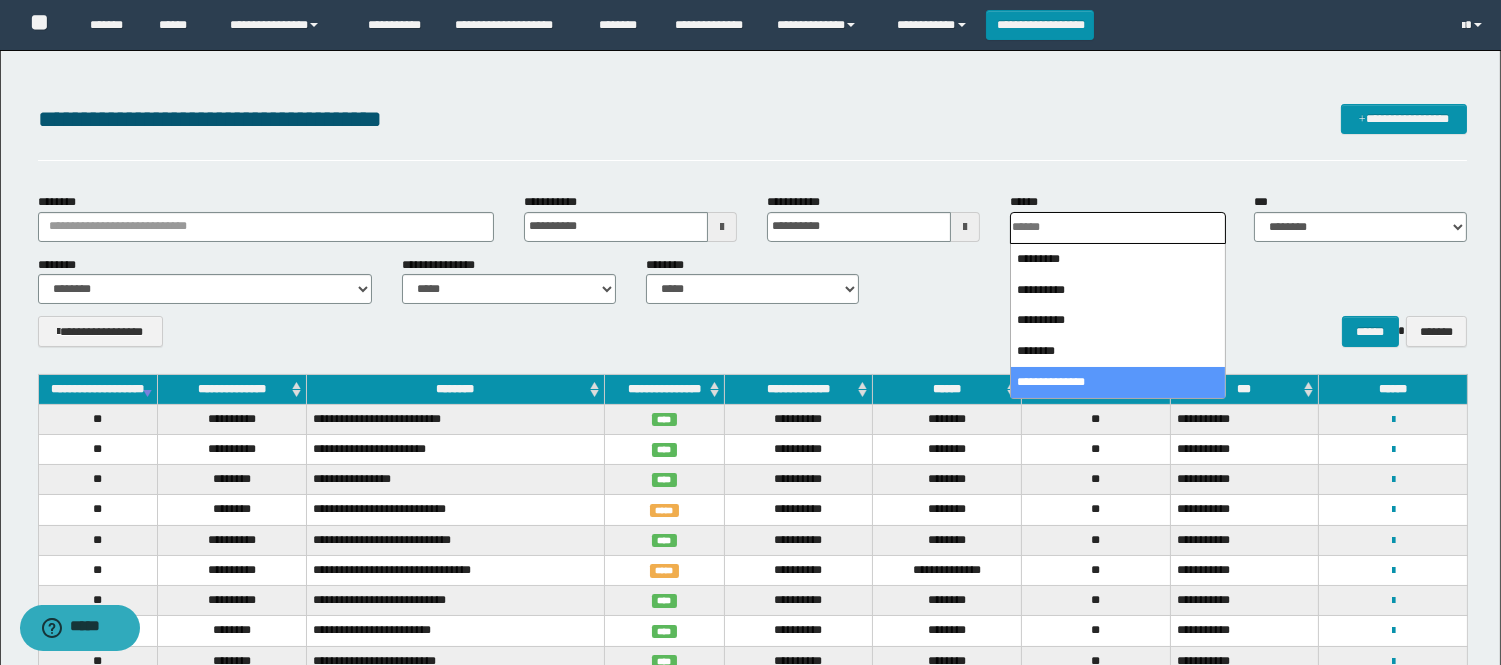 select on "*" 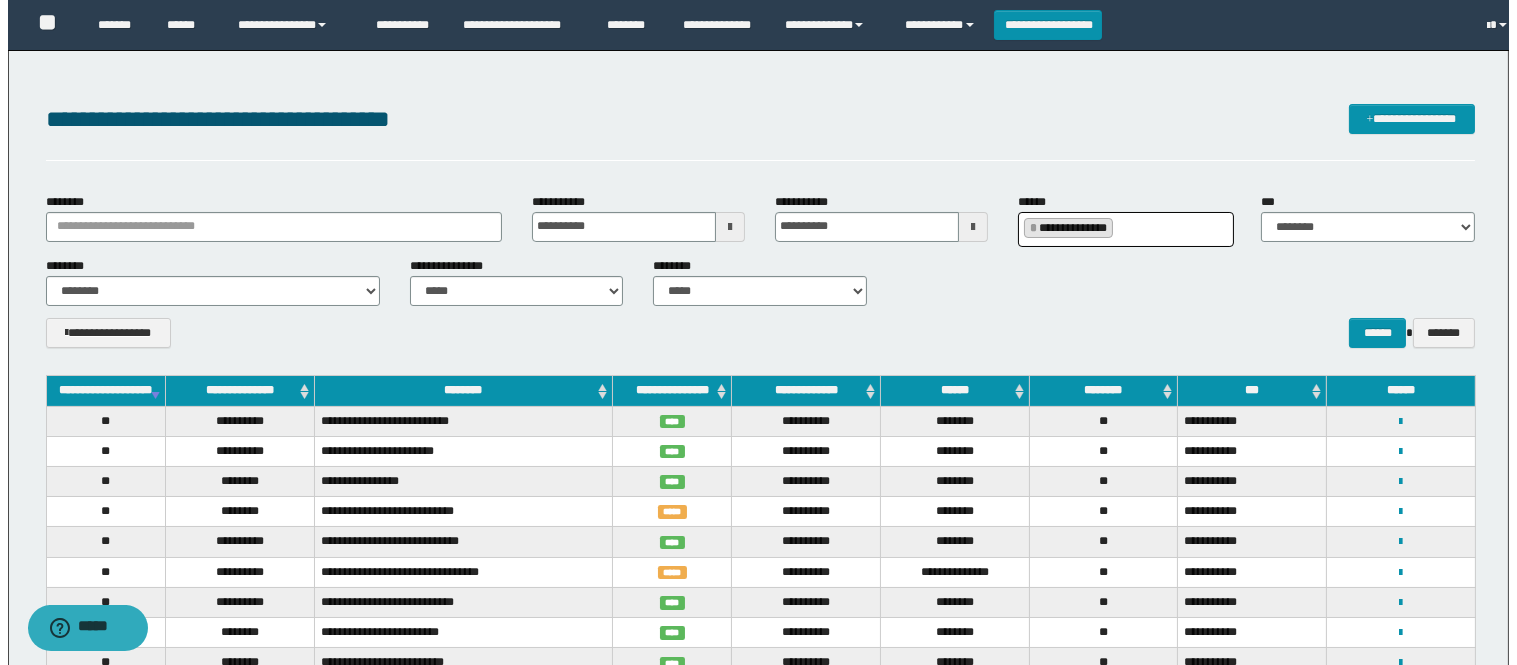 scroll, scrollTop: 0, scrollLeft: 0, axis: both 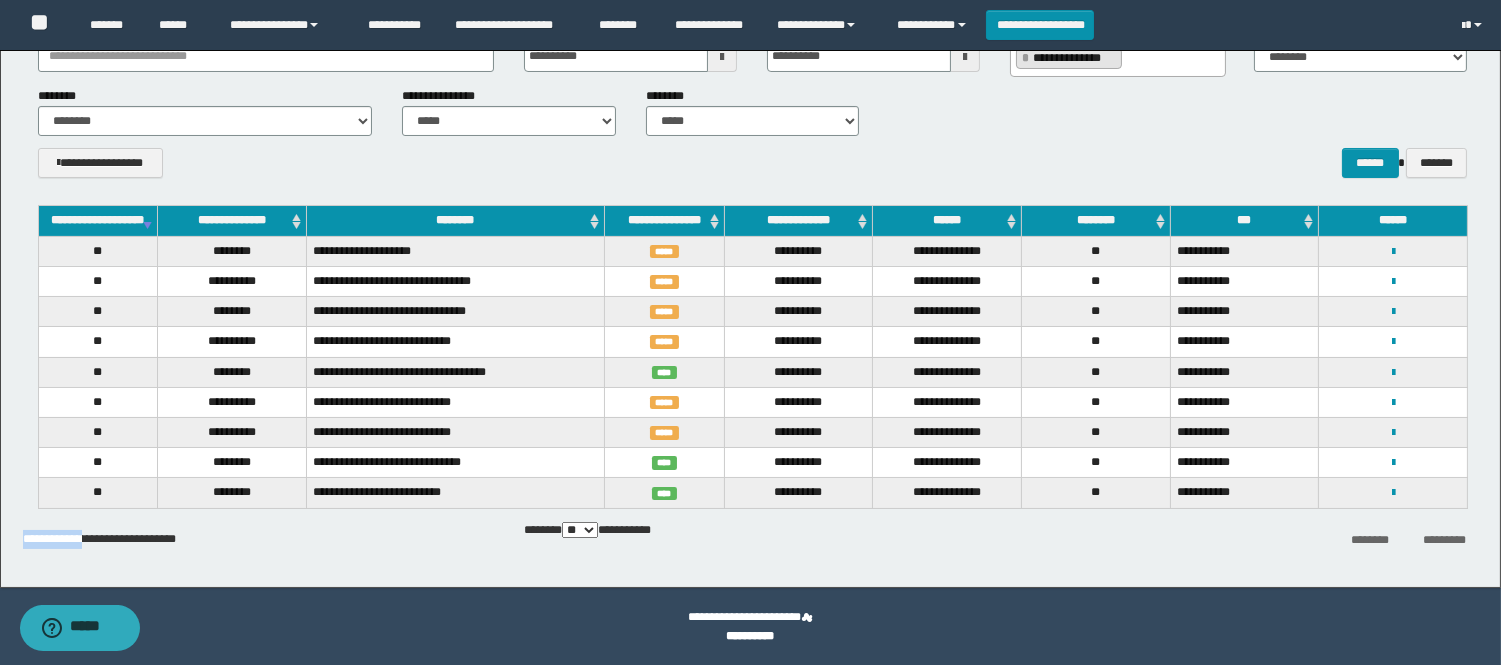 drag, startPoint x: 92, startPoint y: 538, endPoint x: 222, endPoint y: 552, distance: 130.75168 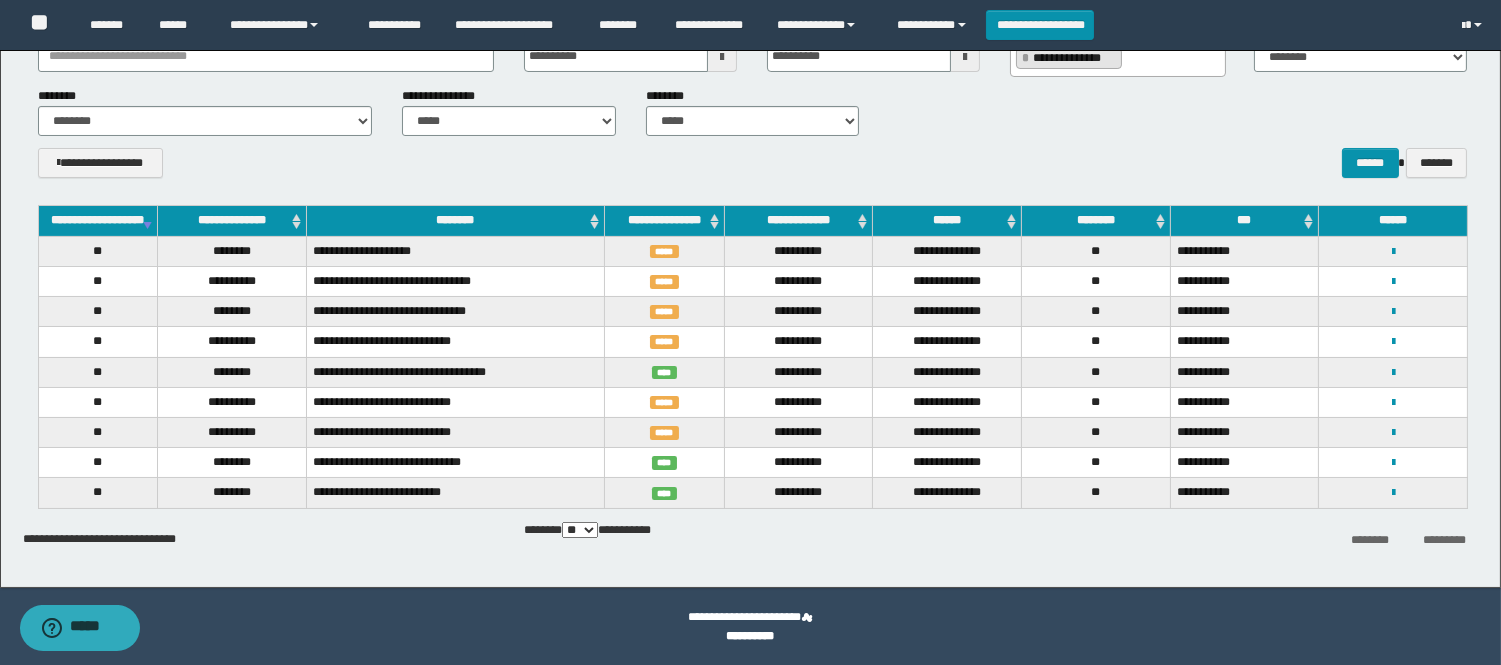 click on "**********" at bounding box center [753, 539] 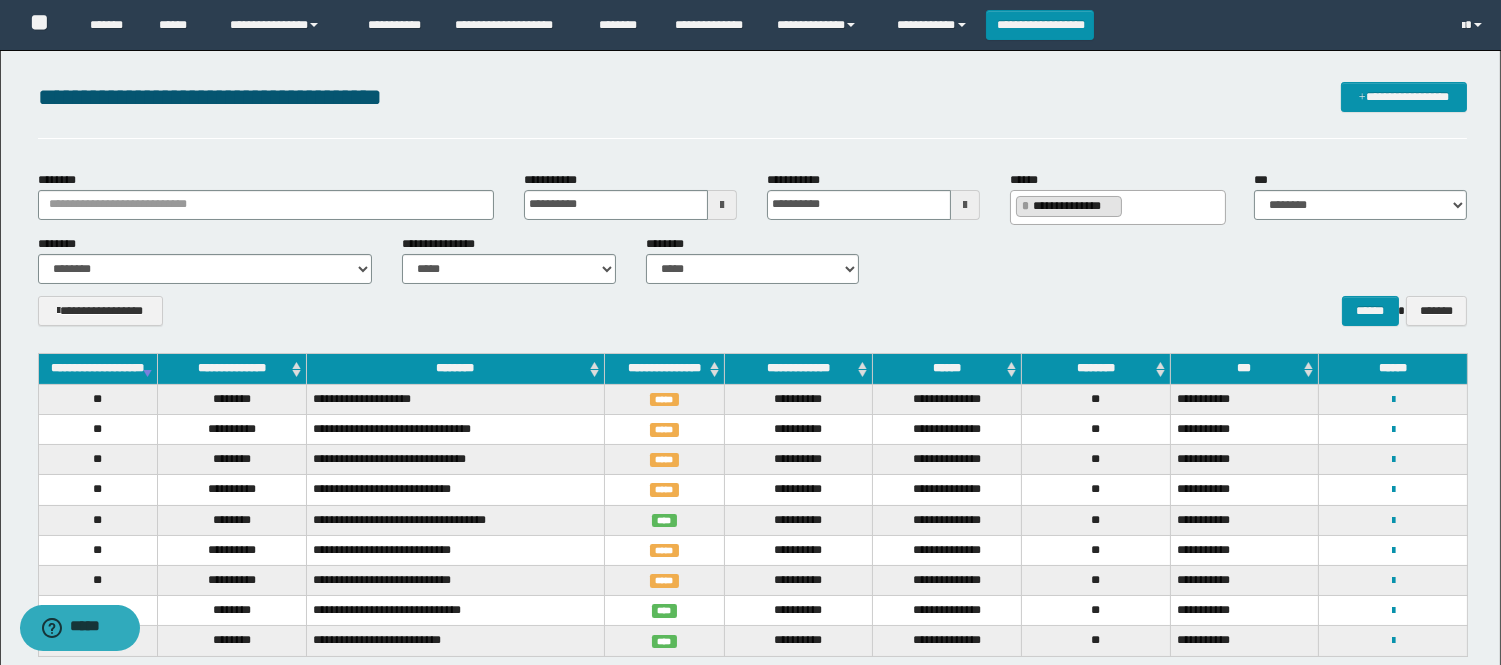 scroll, scrollTop: 0, scrollLeft: 0, axis: both 